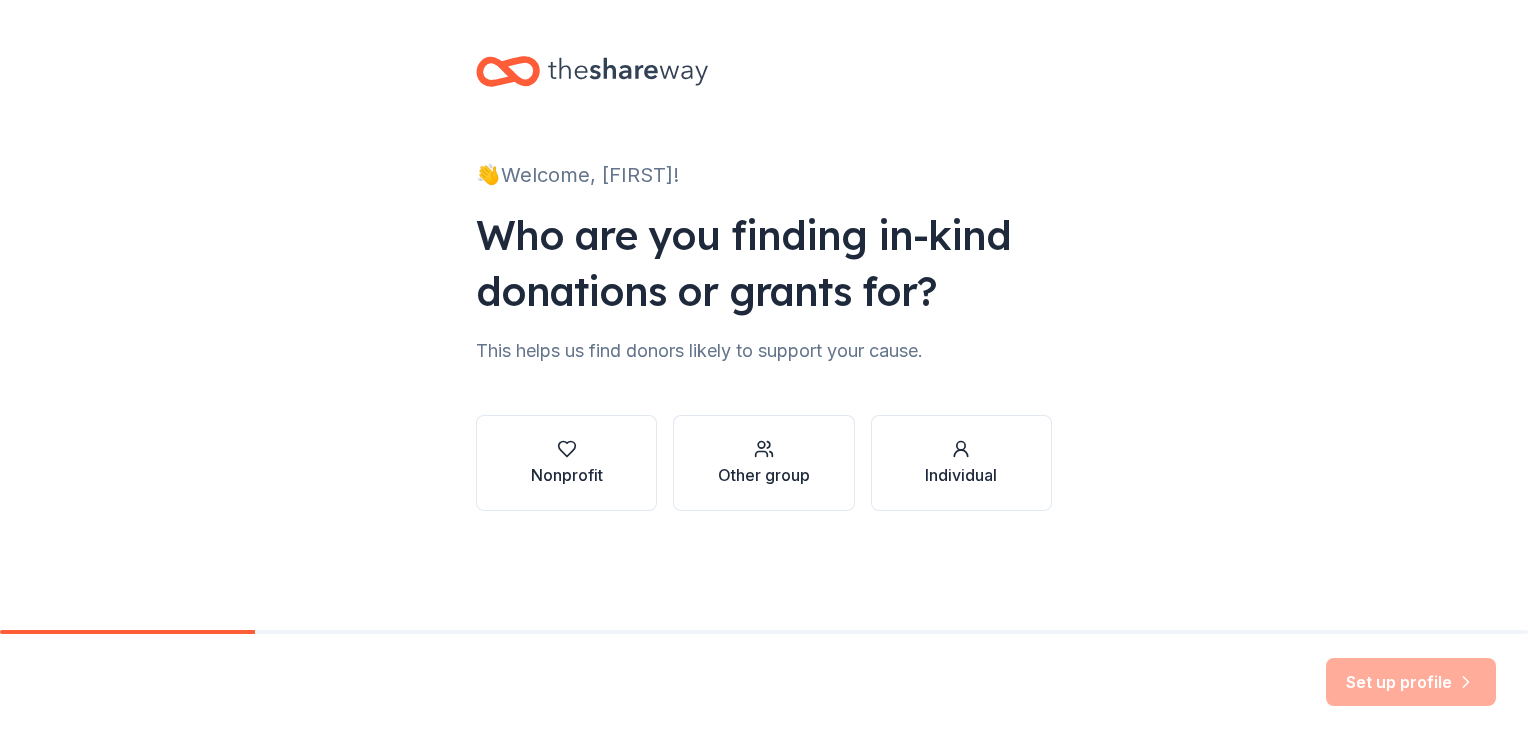 scroll, scrollTop: 0, scrollLeft: 0, axis: both 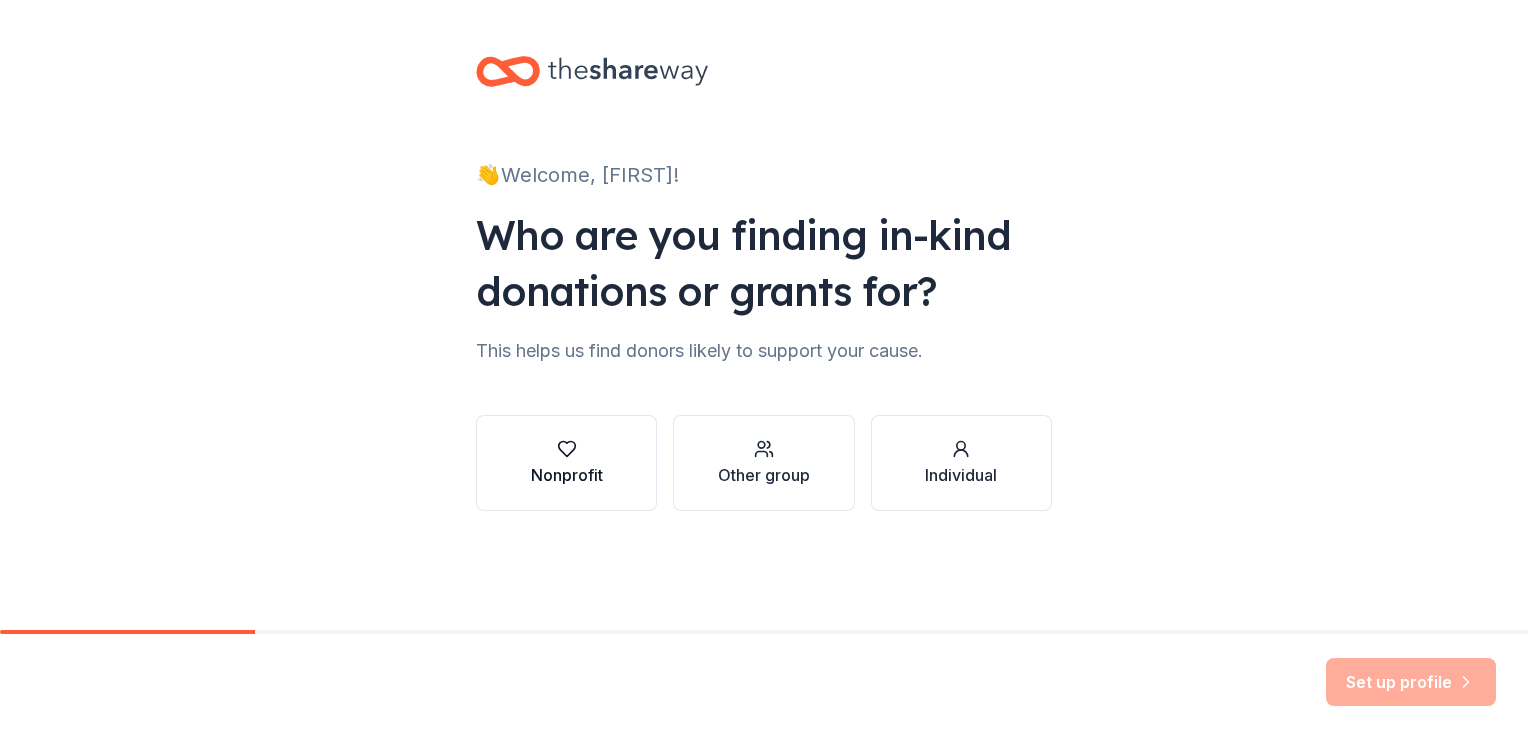click 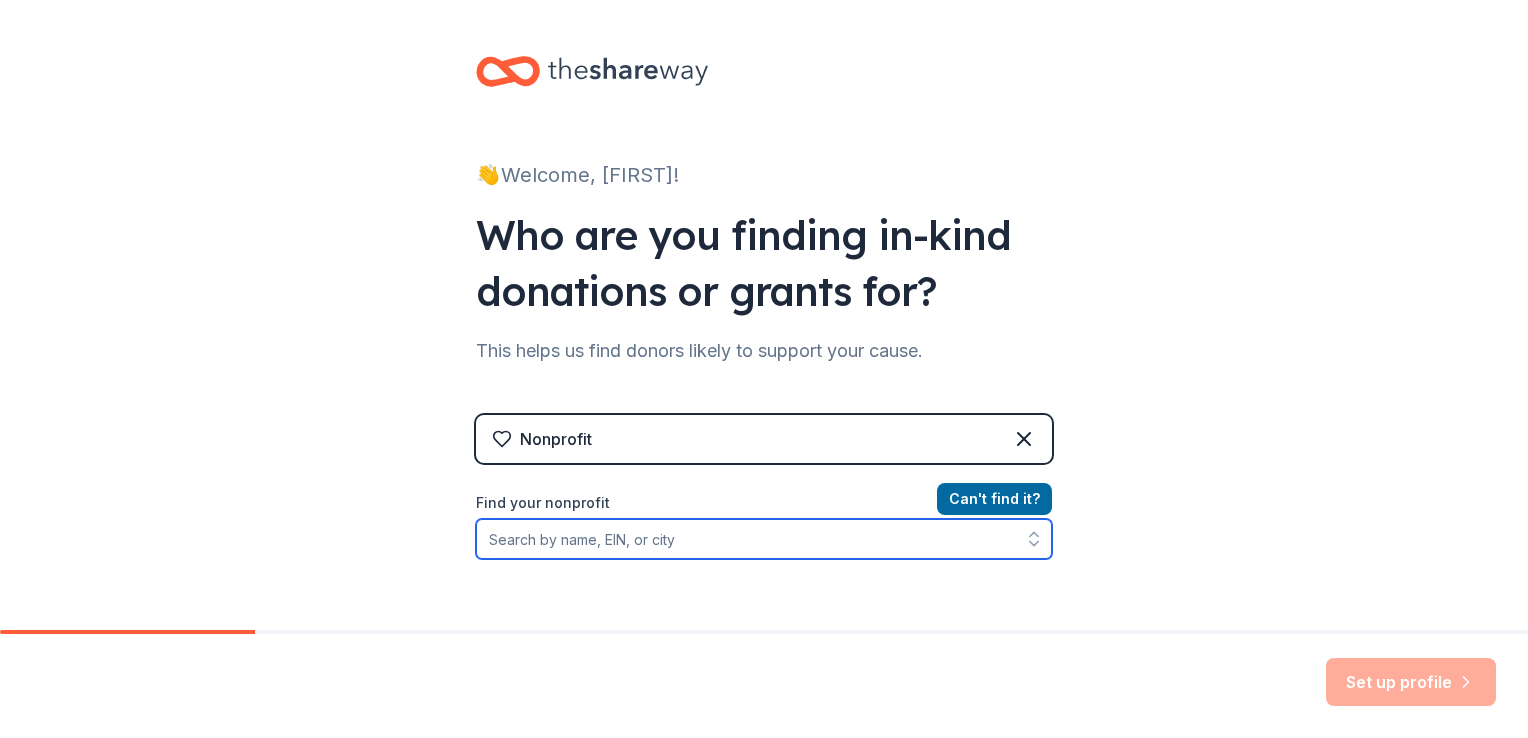 click on "Find your nonprofit" at bounding box center [764, 539] 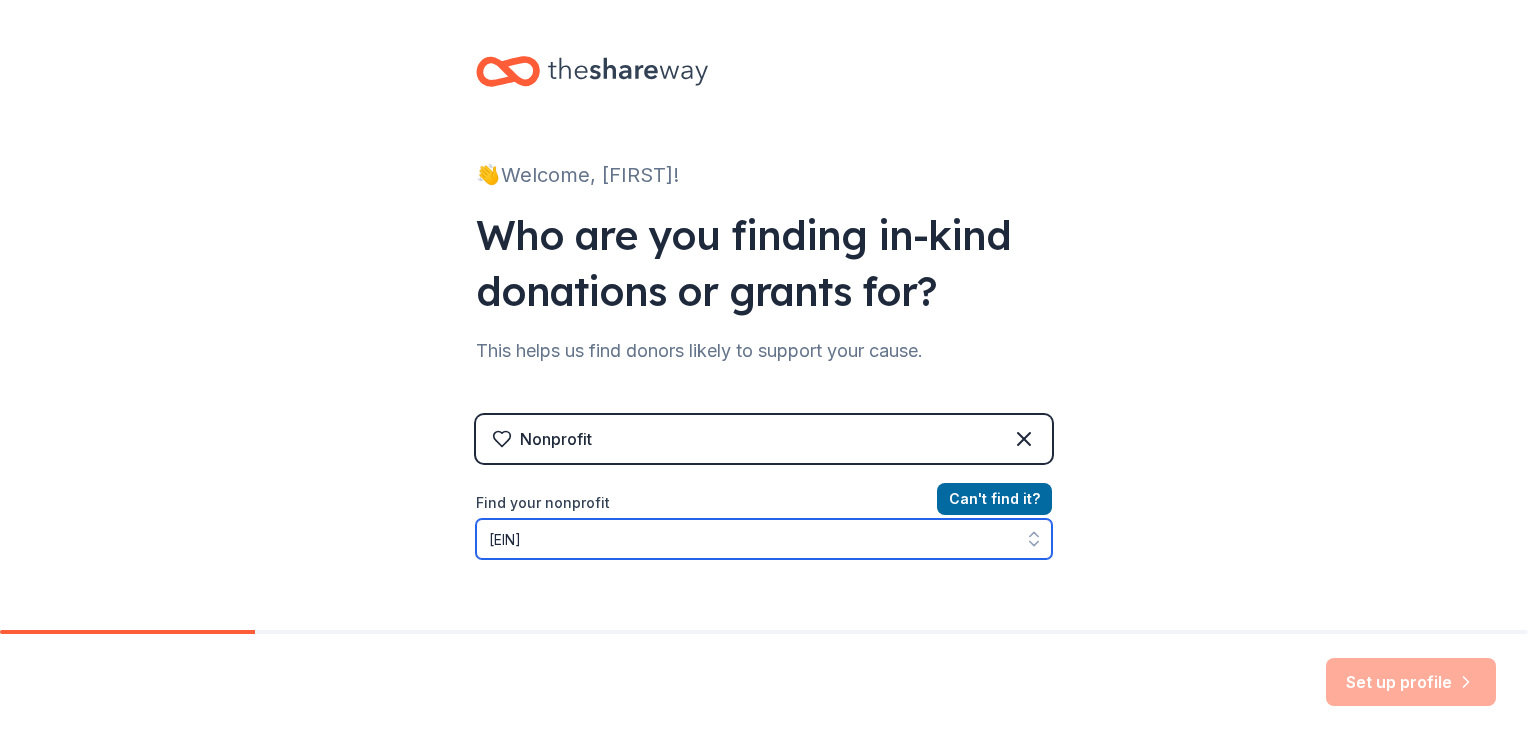 type on "[EIN]" 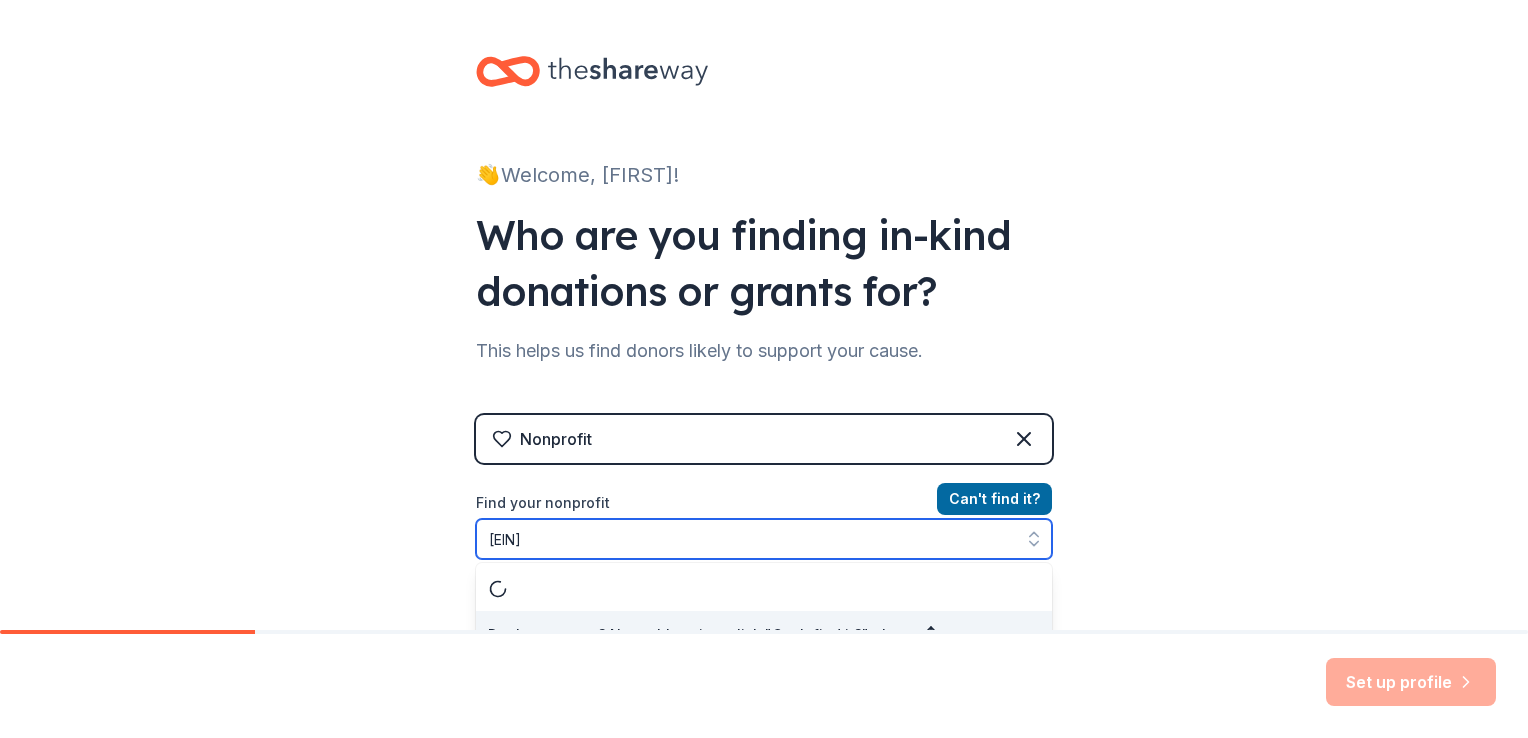 scroll, scrollTop: 28, scrollLeft: 0, axis: vertical 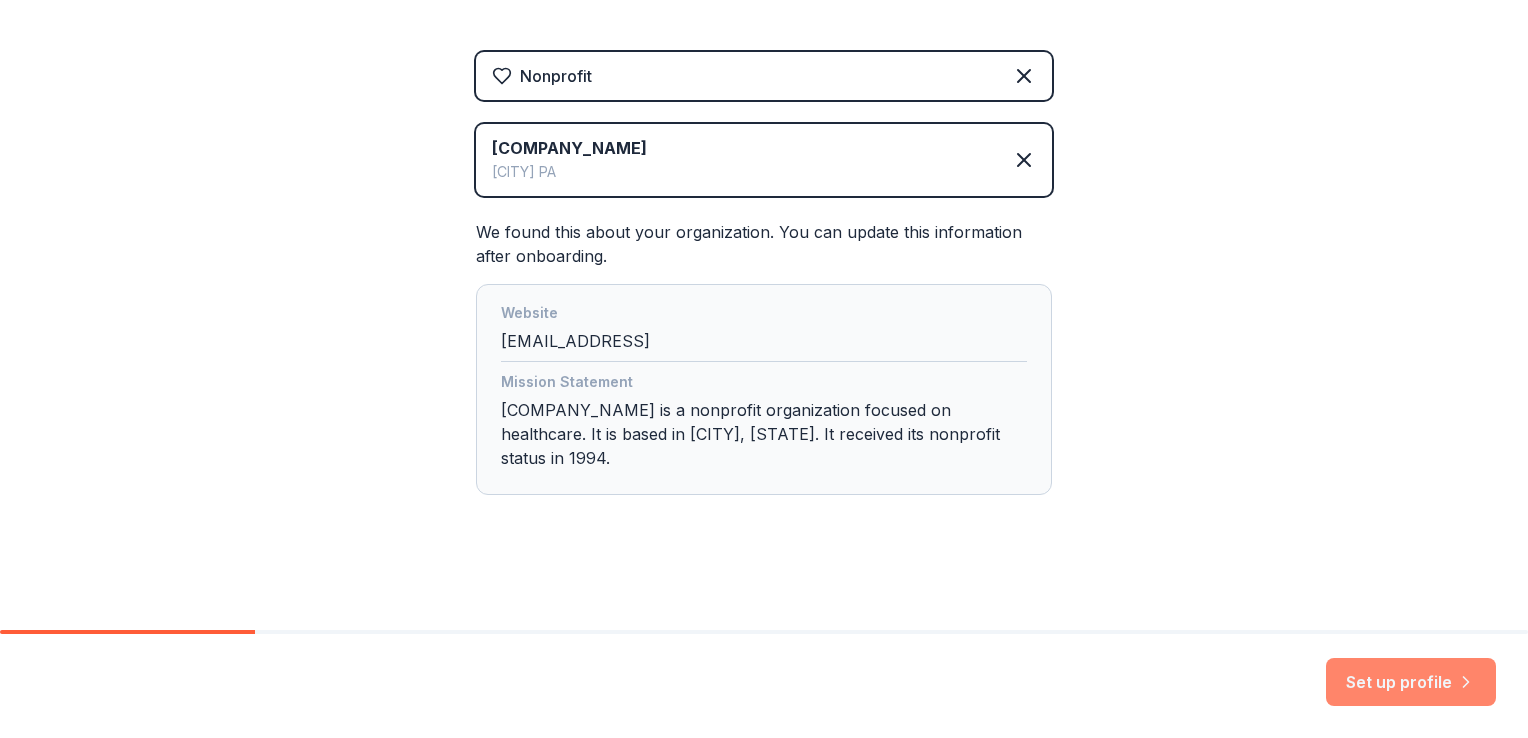 click on "Set up profile" at bounding box center (1411, 682) 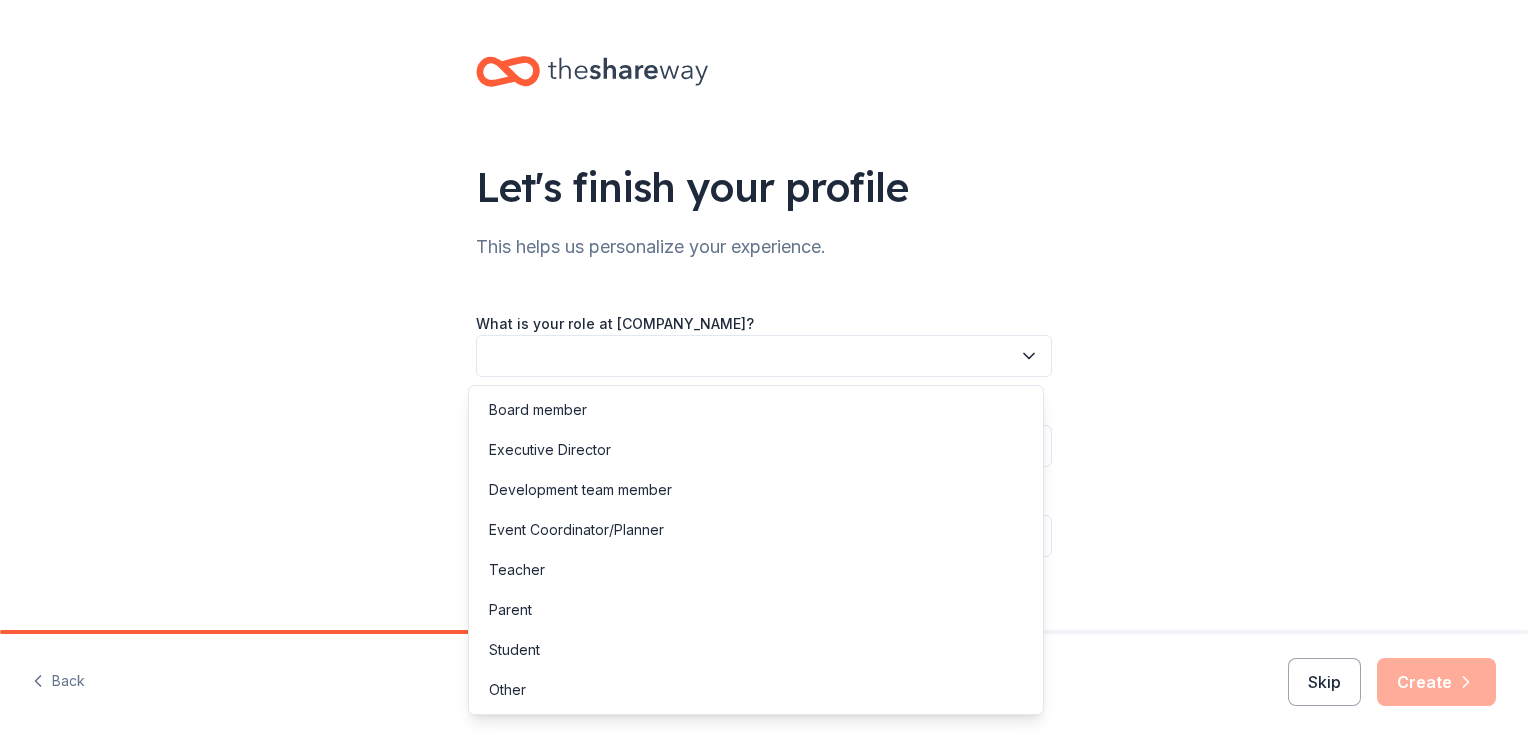 click at bounding box center (764, 356) 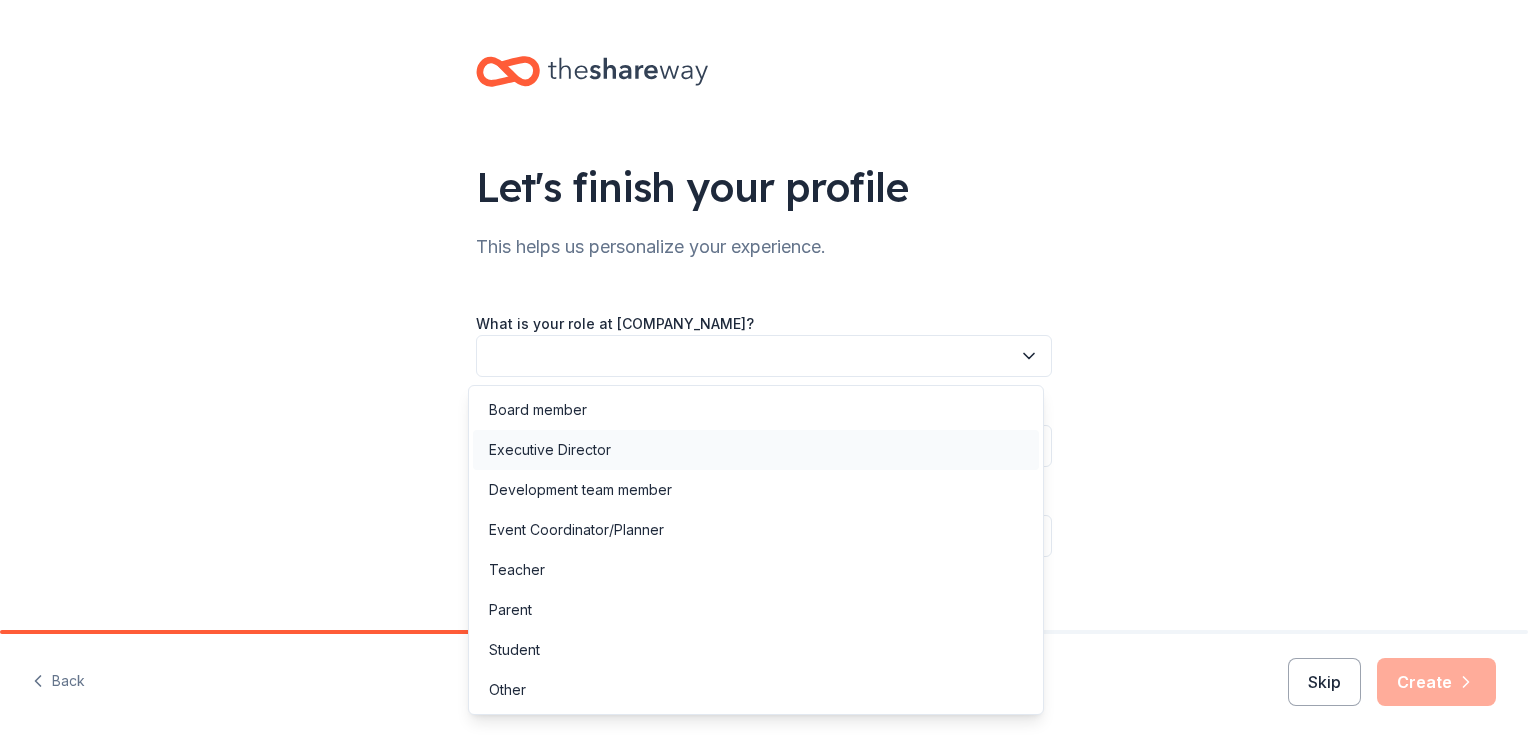 click on "Executive Director" at bounding box center (550, 450) 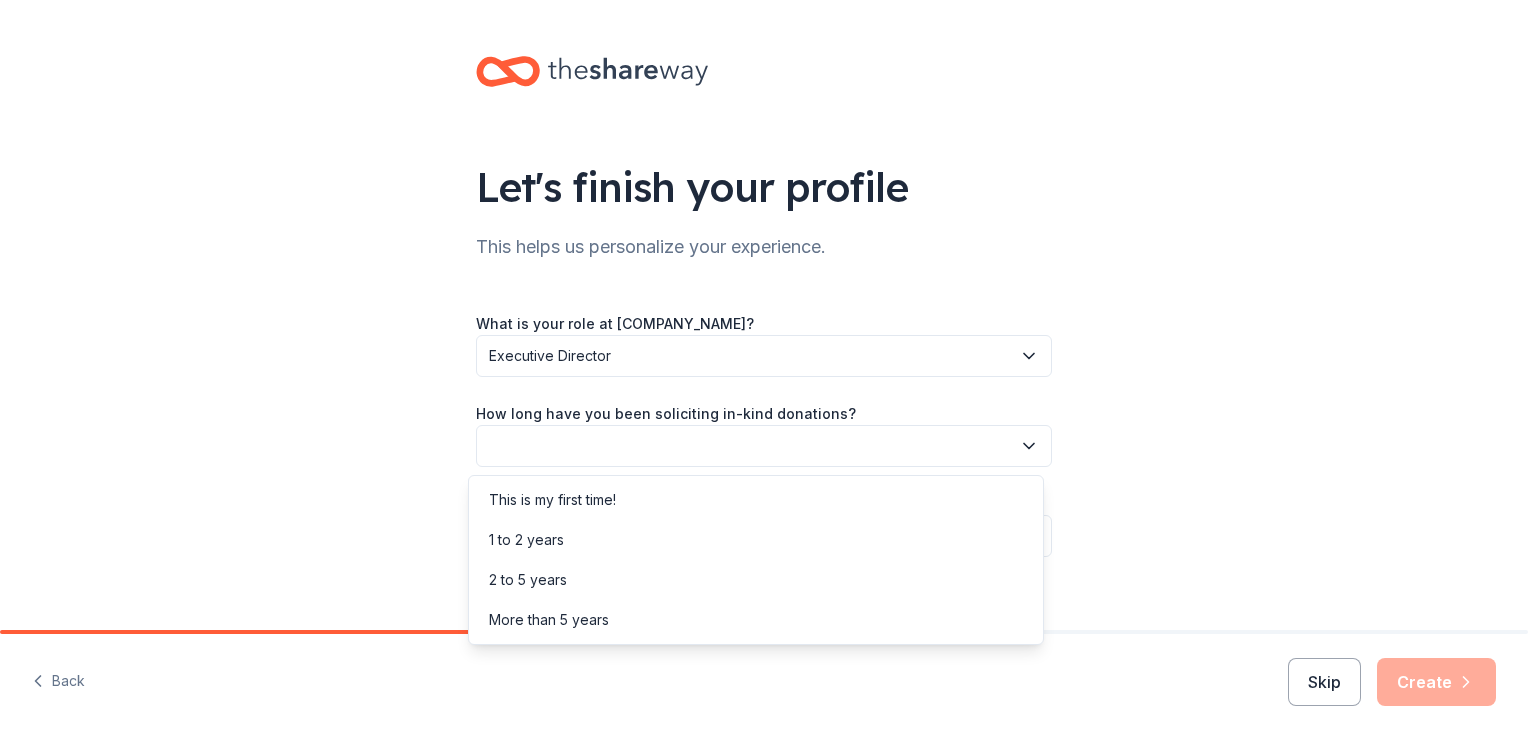 click at bounding box center [764, 446] 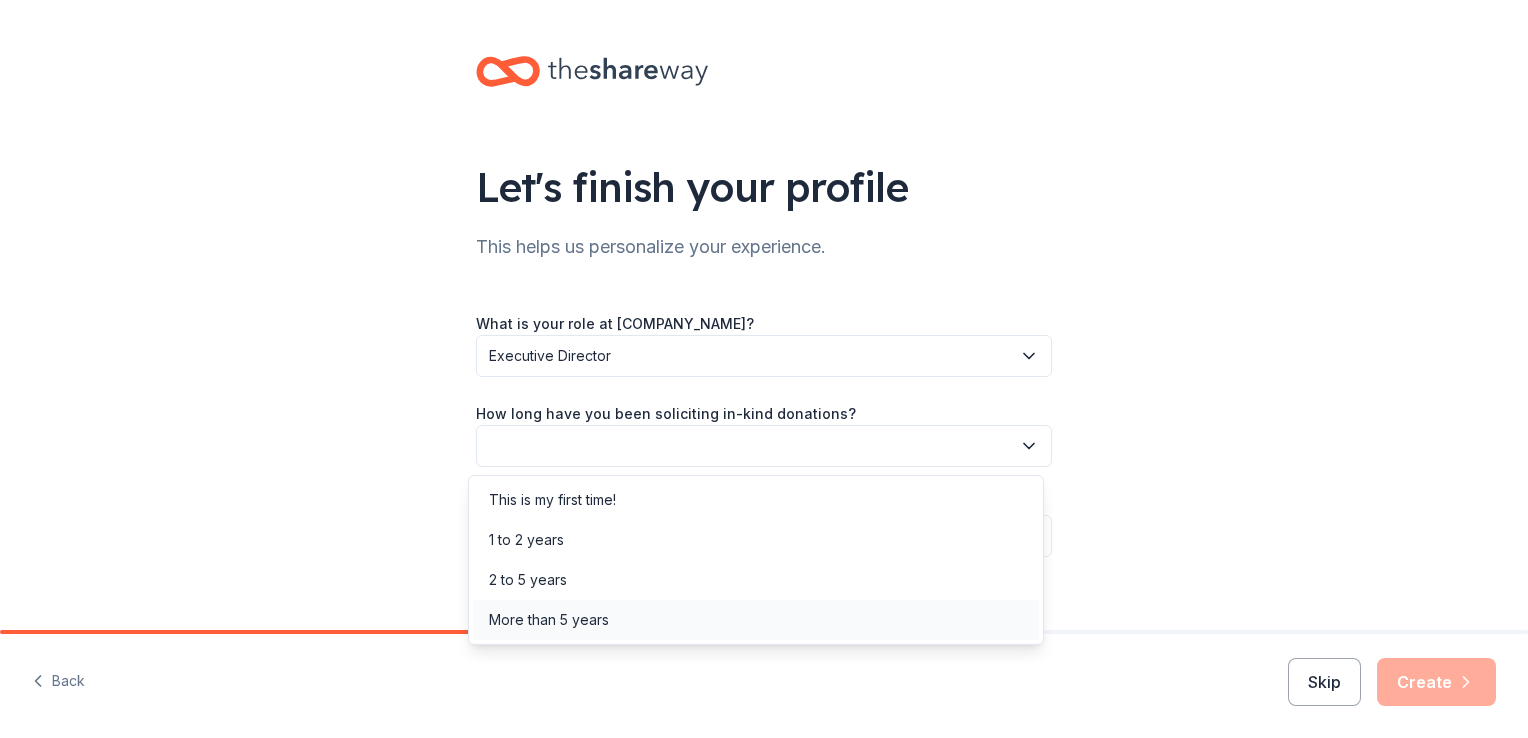 click on "More than 5 years" at bounding box center [549, 620] 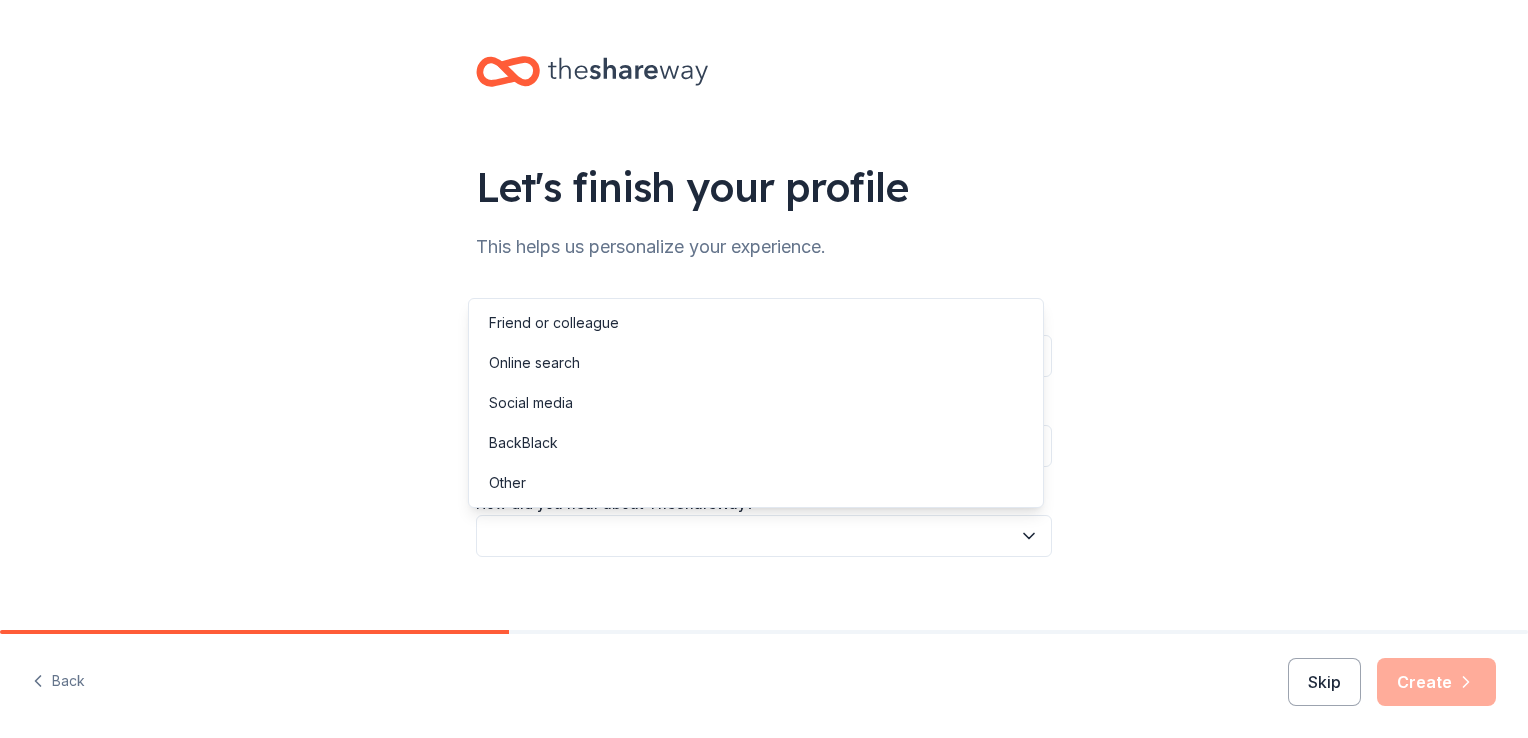 click at bounding box center [764, 536] 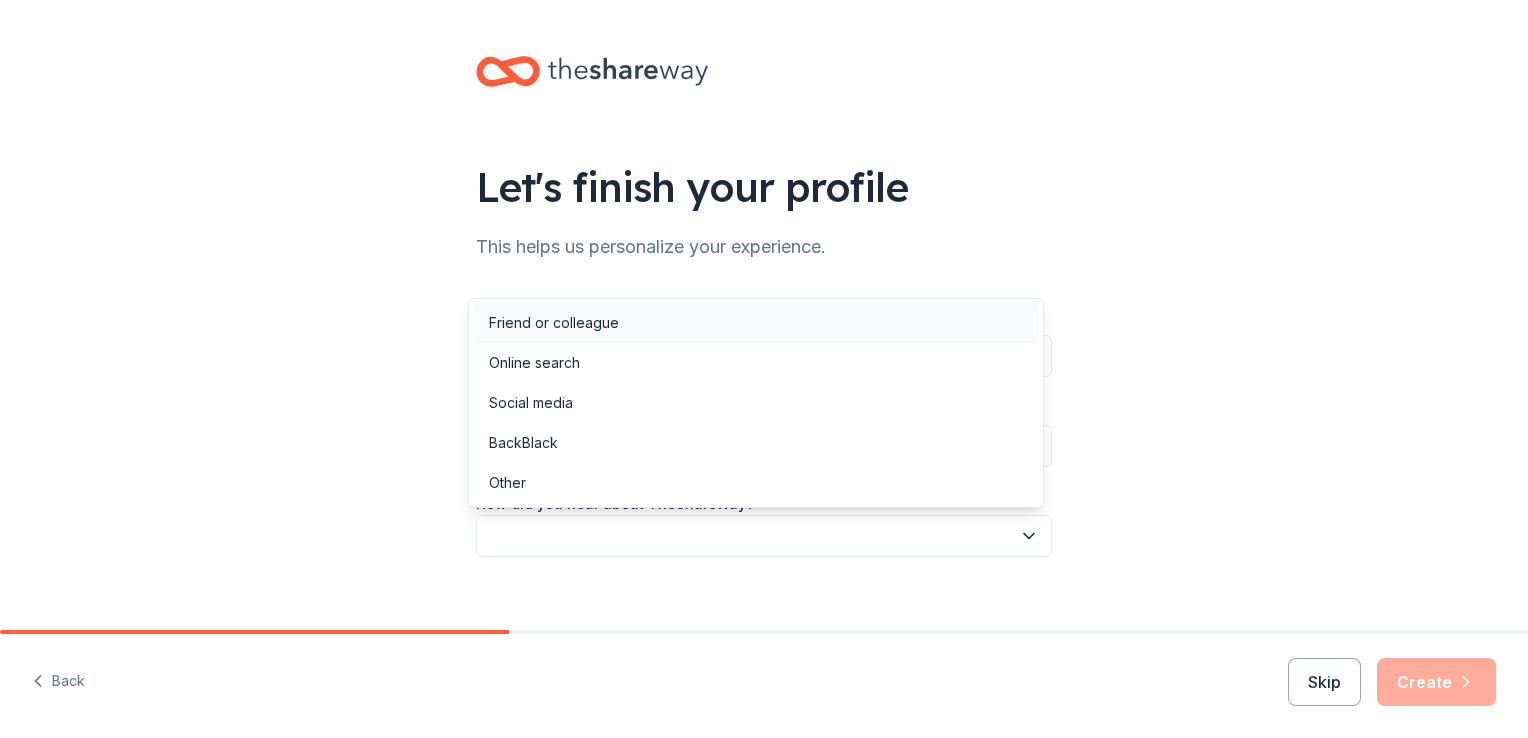 click on "Friend or colleague" at bounding box center (756, 323) 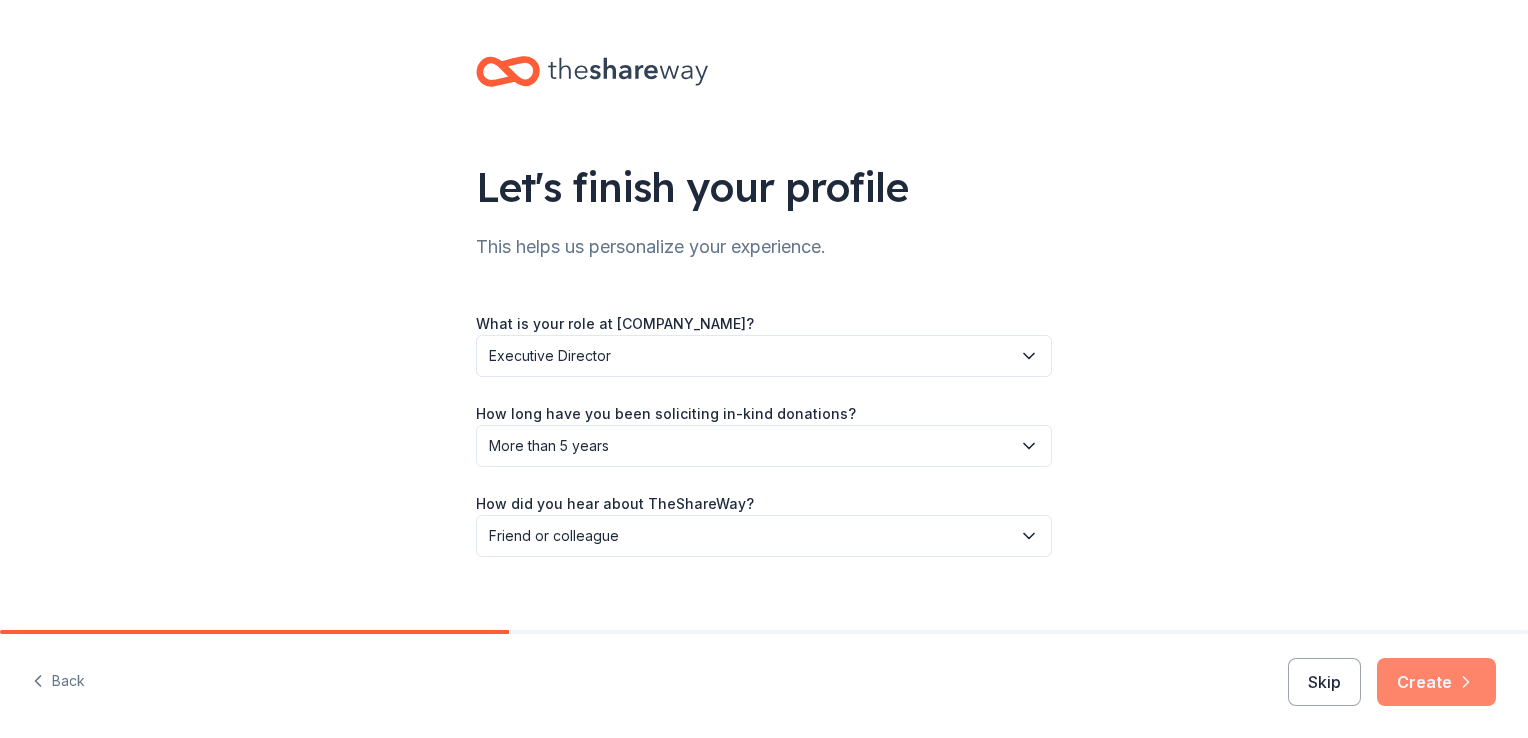 click on "Create" at bounding box center (1436, 682) 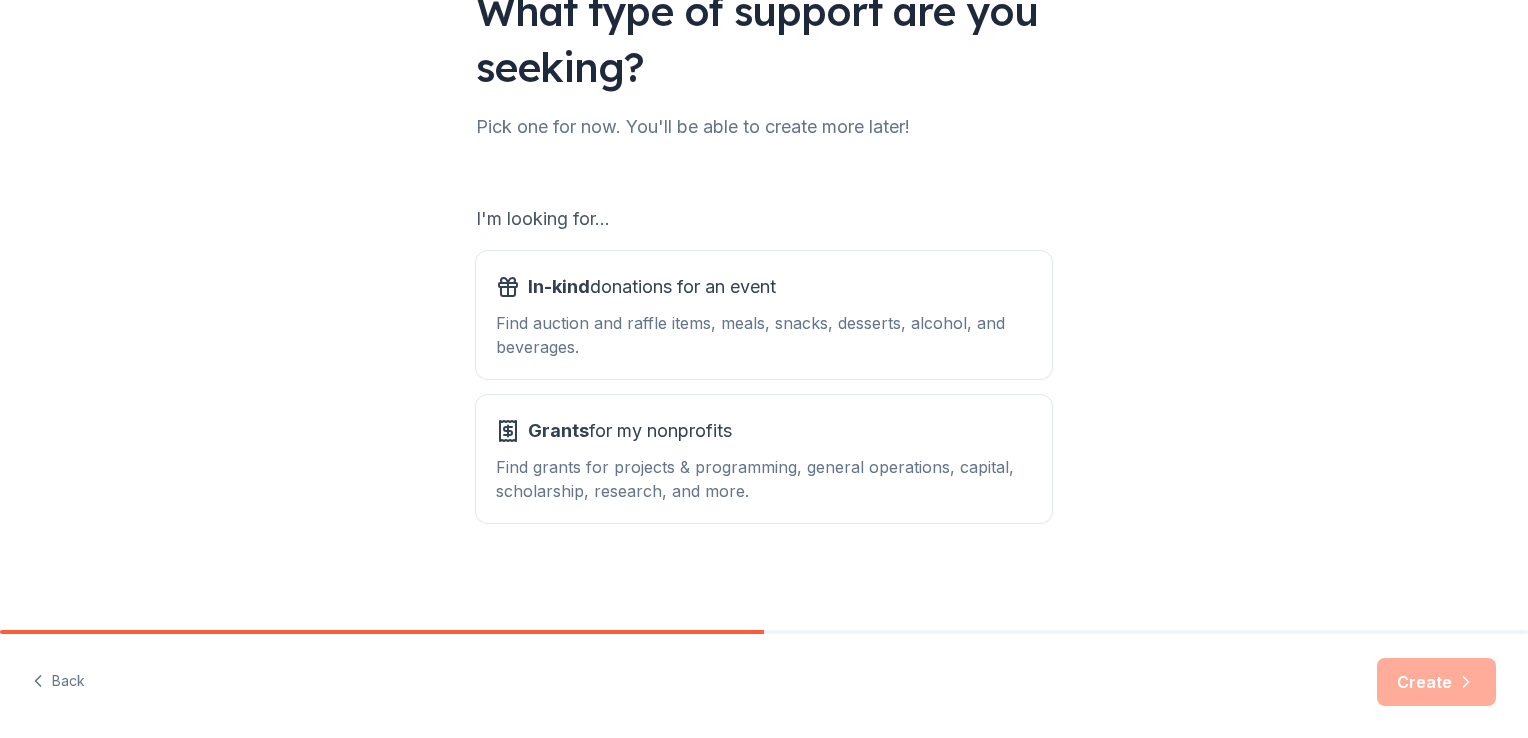 scroll, scrollTop: 176, scrollLeft: 0, axis: vertical 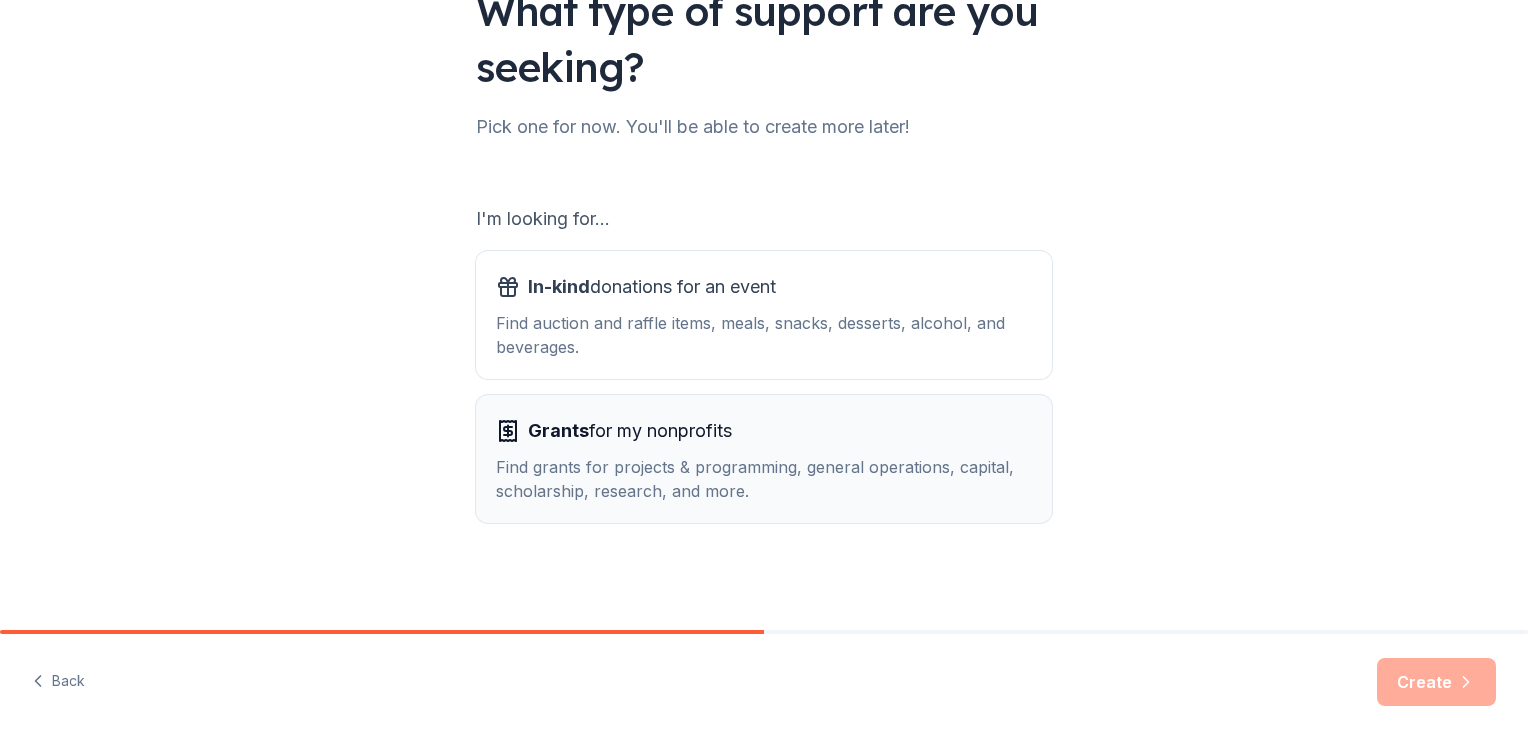 click on "Find grants for projects & programming, general operations, capital, scholarship, research, and more." at bounding box center (764, 479) 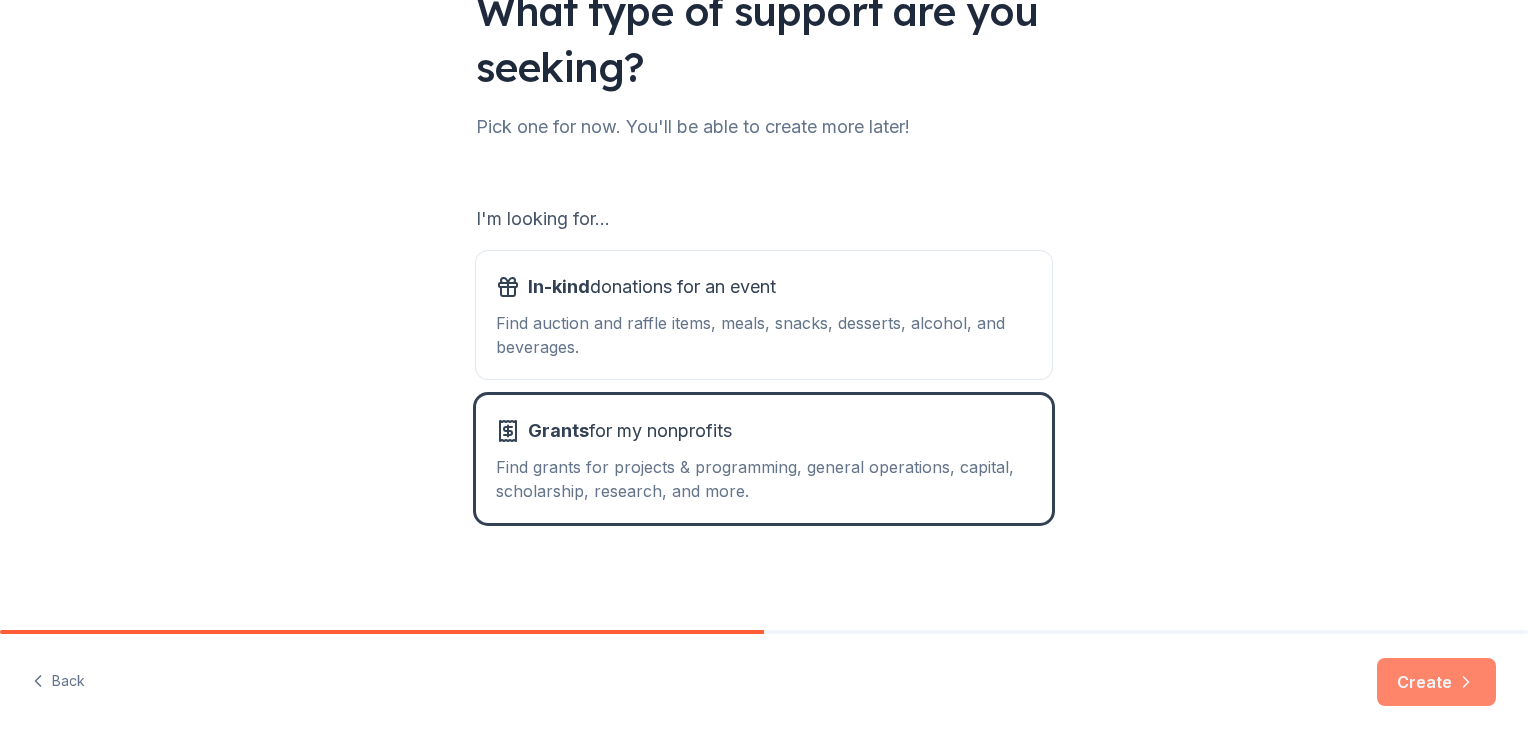 click on "Create" at bounding box center (1436, 682) 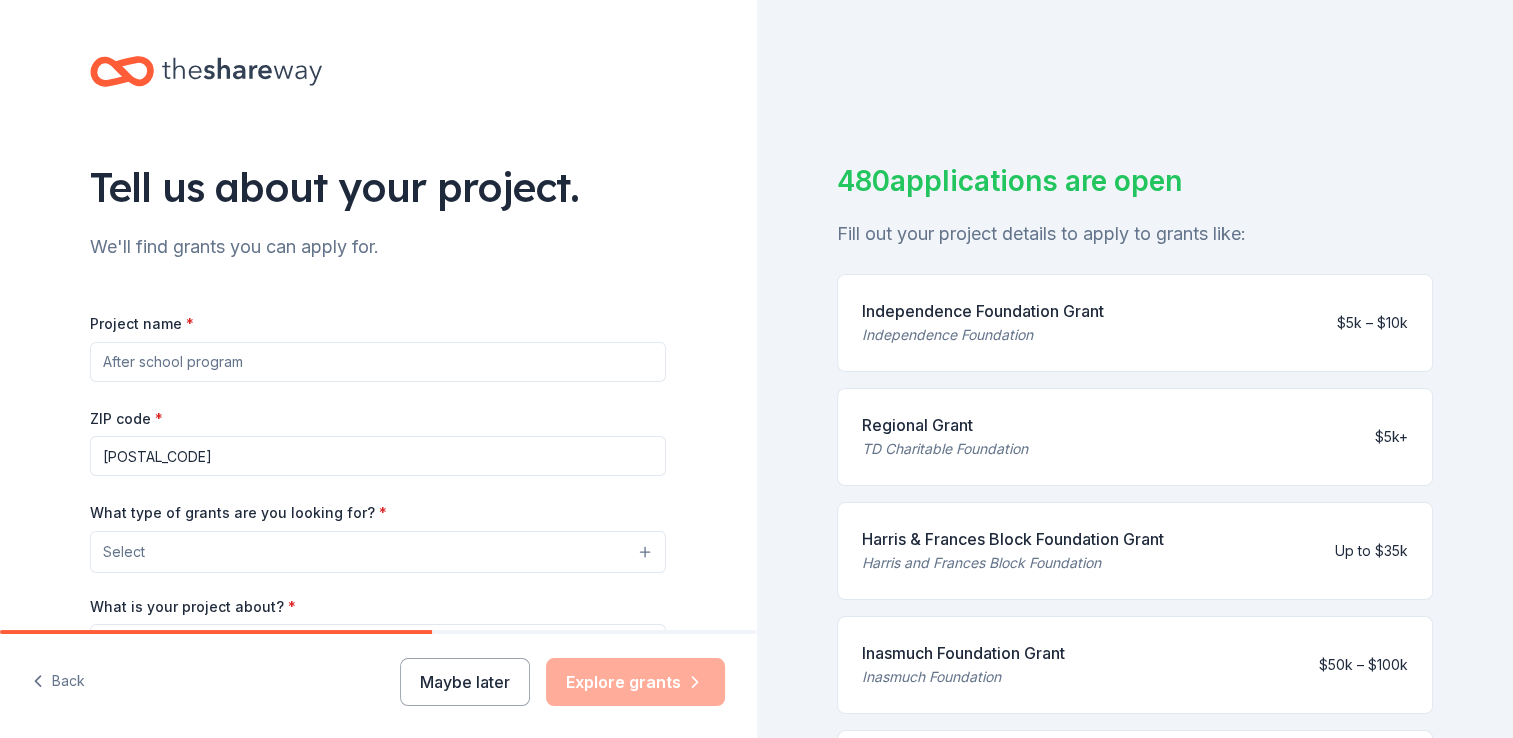 click on "Project name *" at bounding box center [378, 362] 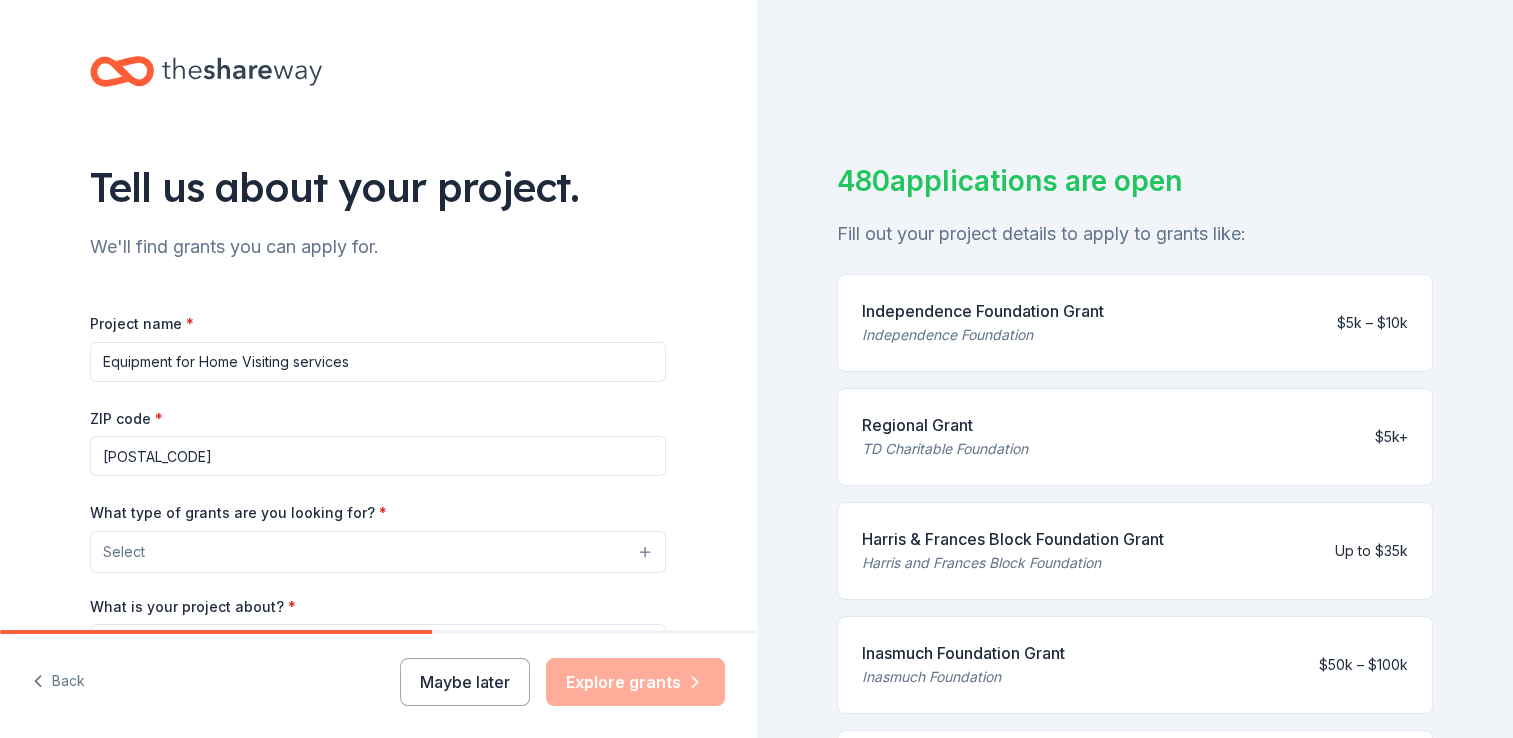 type on "Equipment for Home Visiting services" 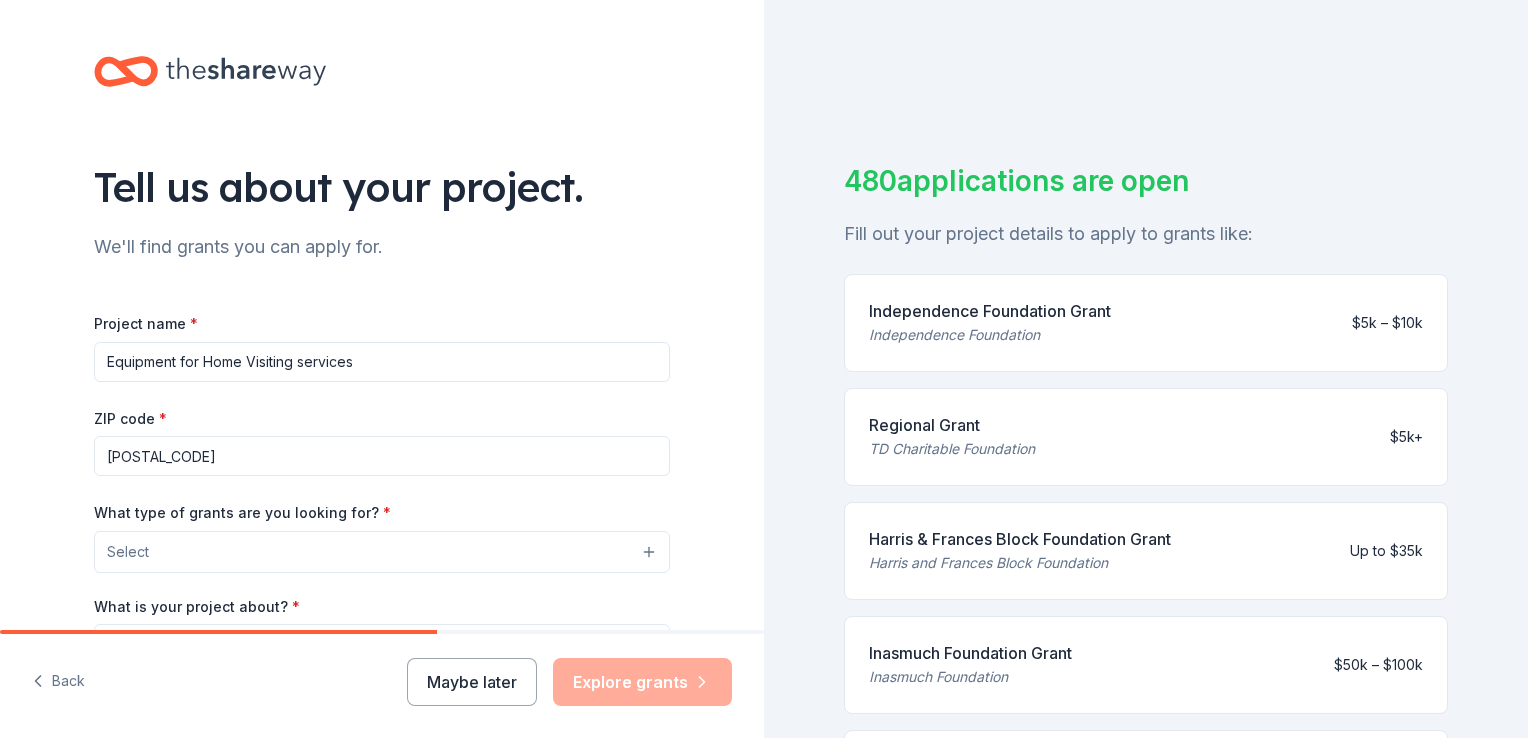 click on "Select" at bounding box center [382, 552] 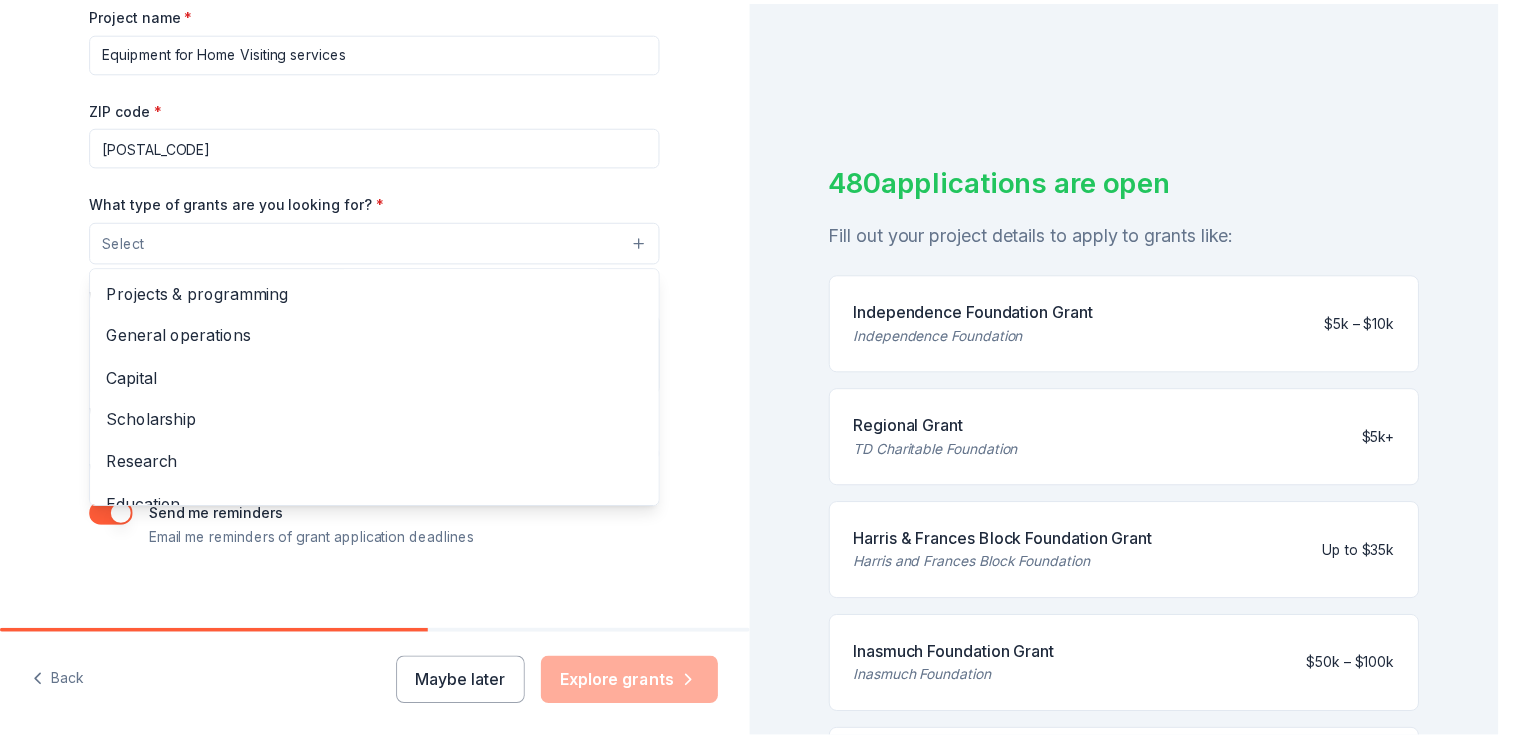 scroll, scrollTop: 308, scrollLeft: 0, axis: vertical 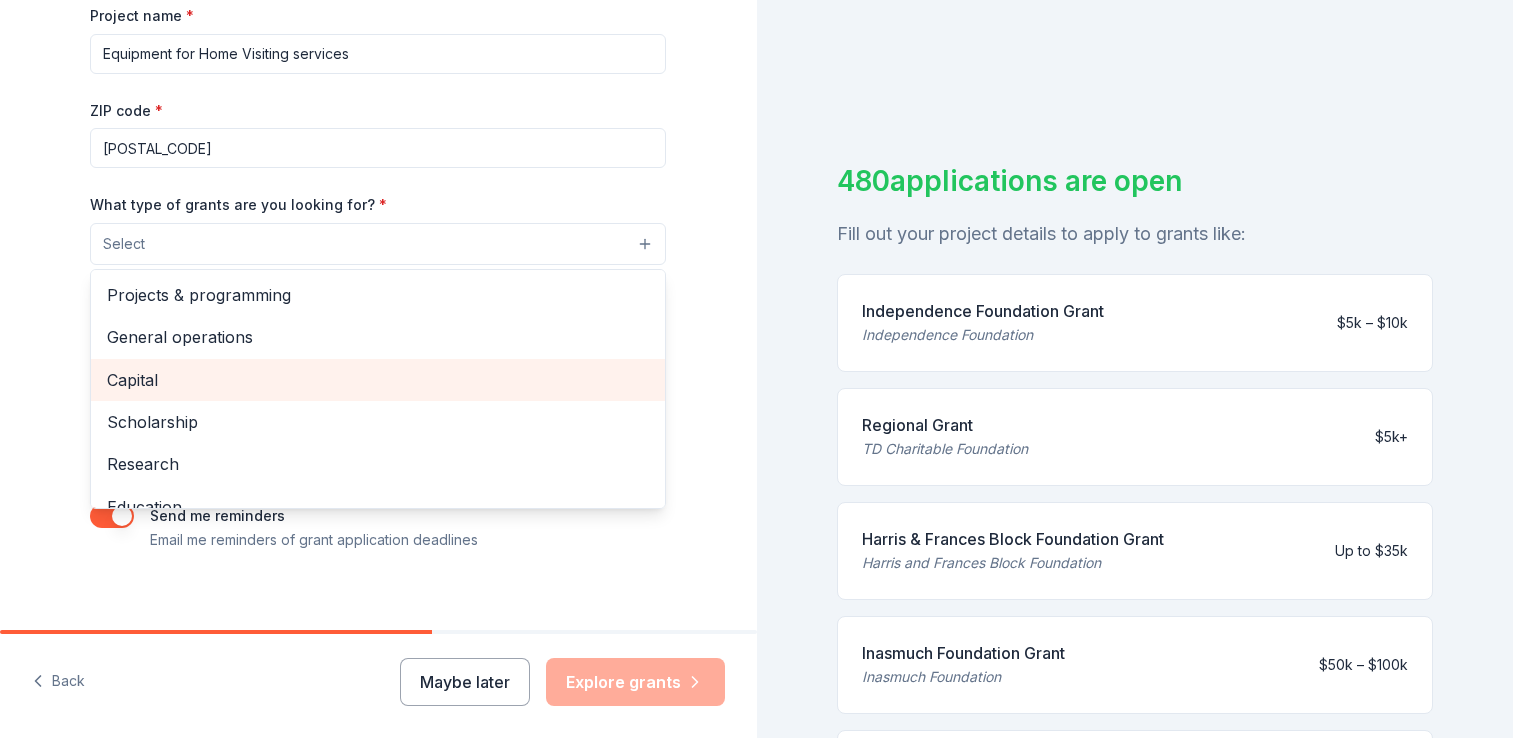 click on "Capital" at bounding box center (378, 380) 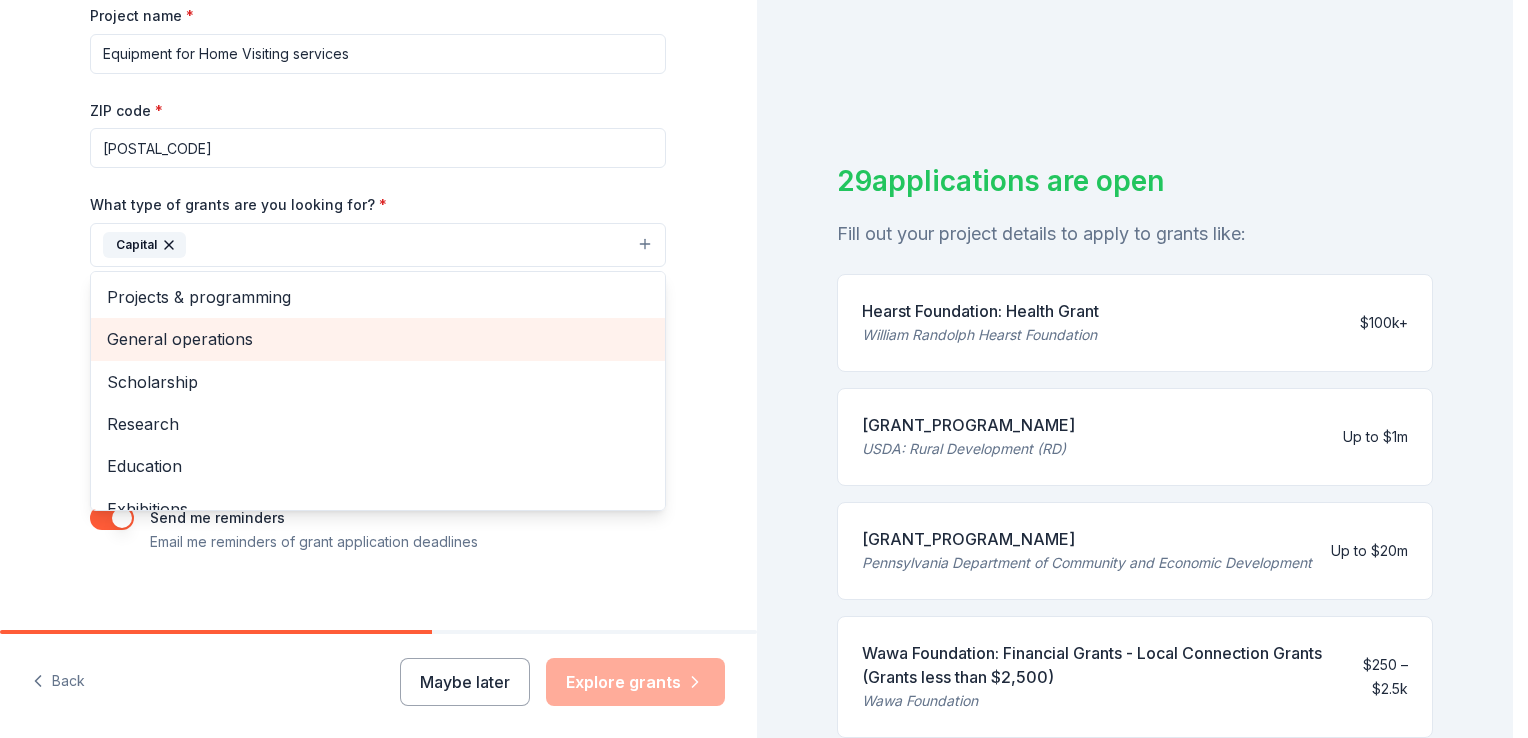click on "General operations" at bounding box center (378, 339) 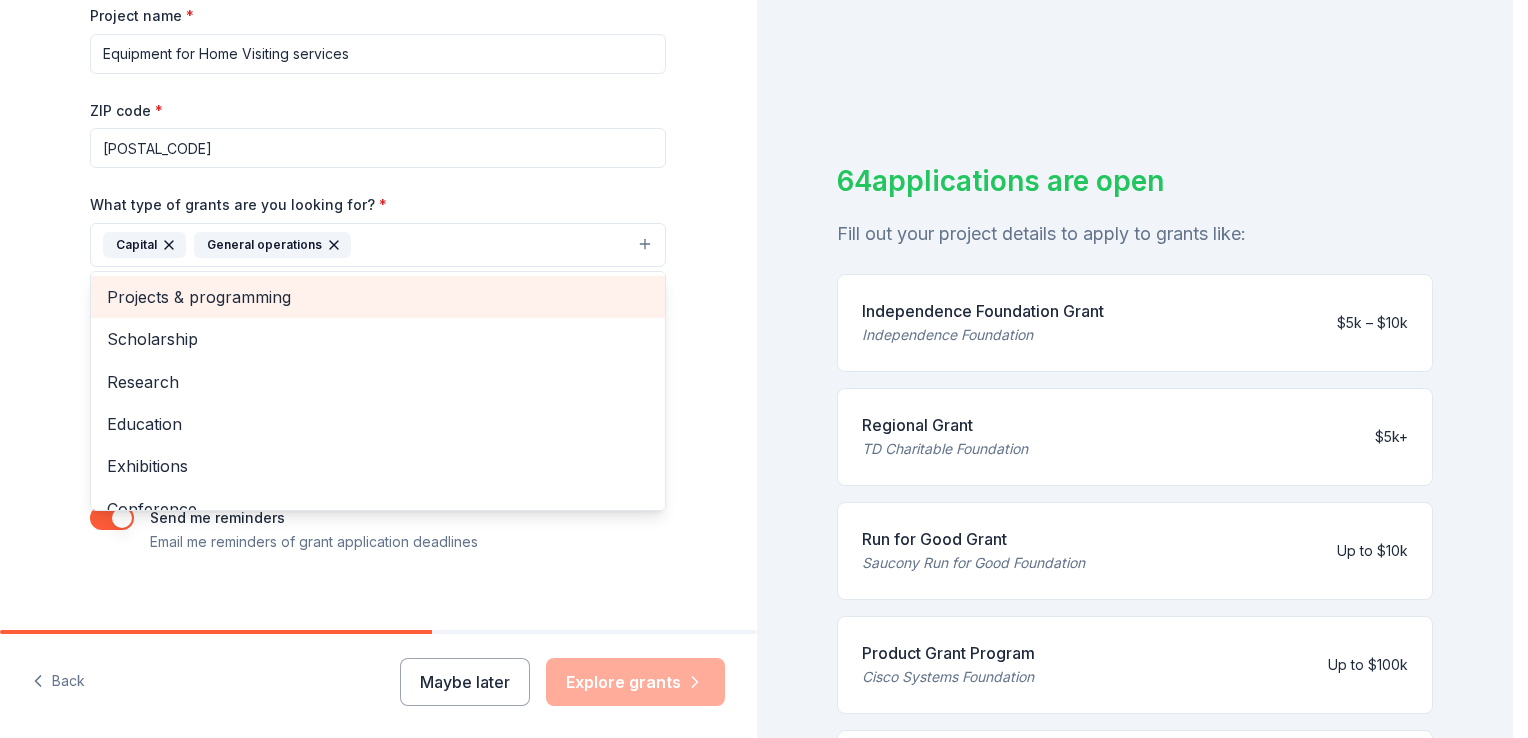 click on "Projects & programming" at bounding box center (378, 297) 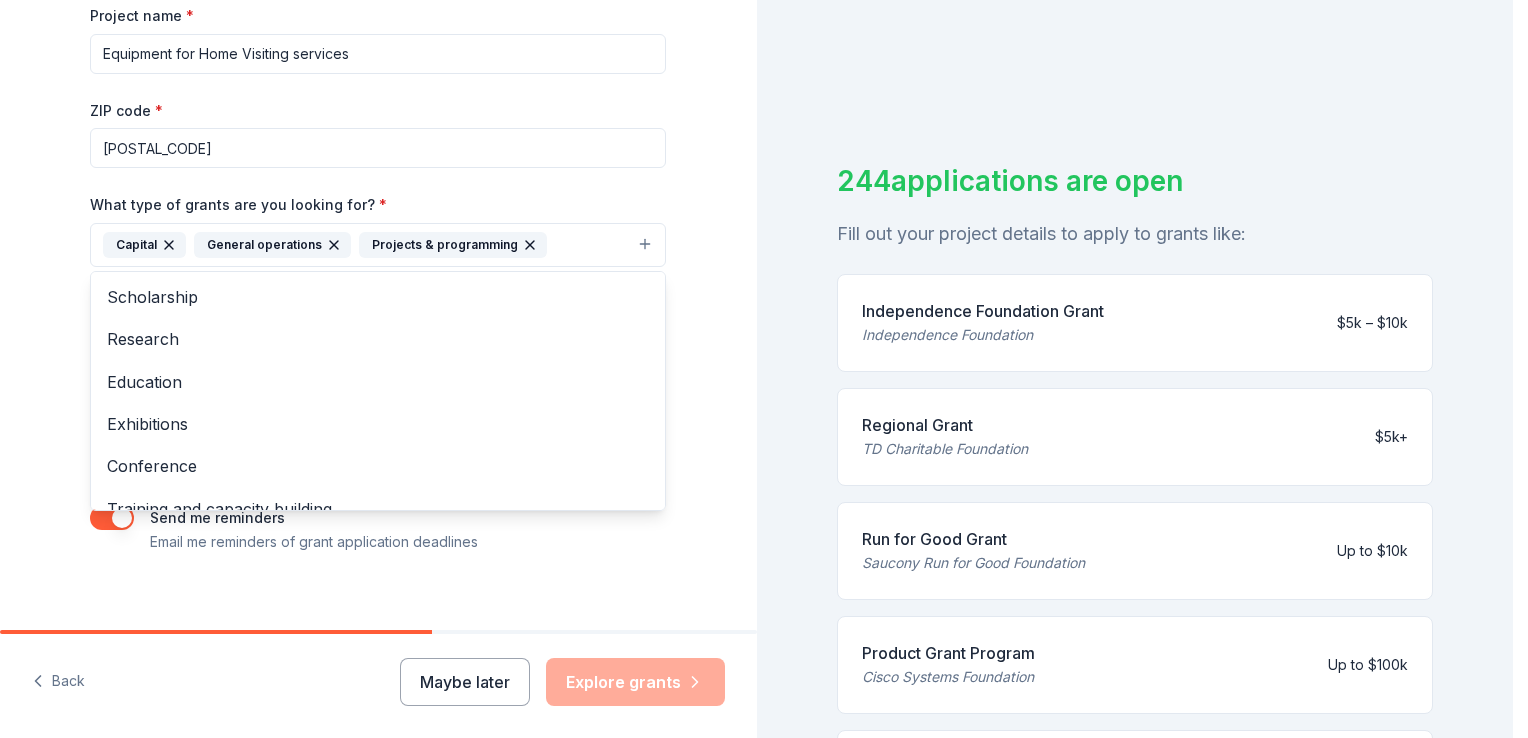 click on "Tell us about your project. We'll find grants you can apply for. Project name * Equipment for Home Visiting services ZIP code * [POSTAL_CODE] What type of grants are you looking for? * Capital General operations Projects & programming Scholarship Research Education Exhibitions Conference Training and capacity building Fellowship Other What is your project about? * We use this to match you to relevant grant opportunities.   See examples We recommend at least 300 characters to get the best grant matches. Send me reminders Email me reminders of grant application deadlines" at bounding box center (378, 171) 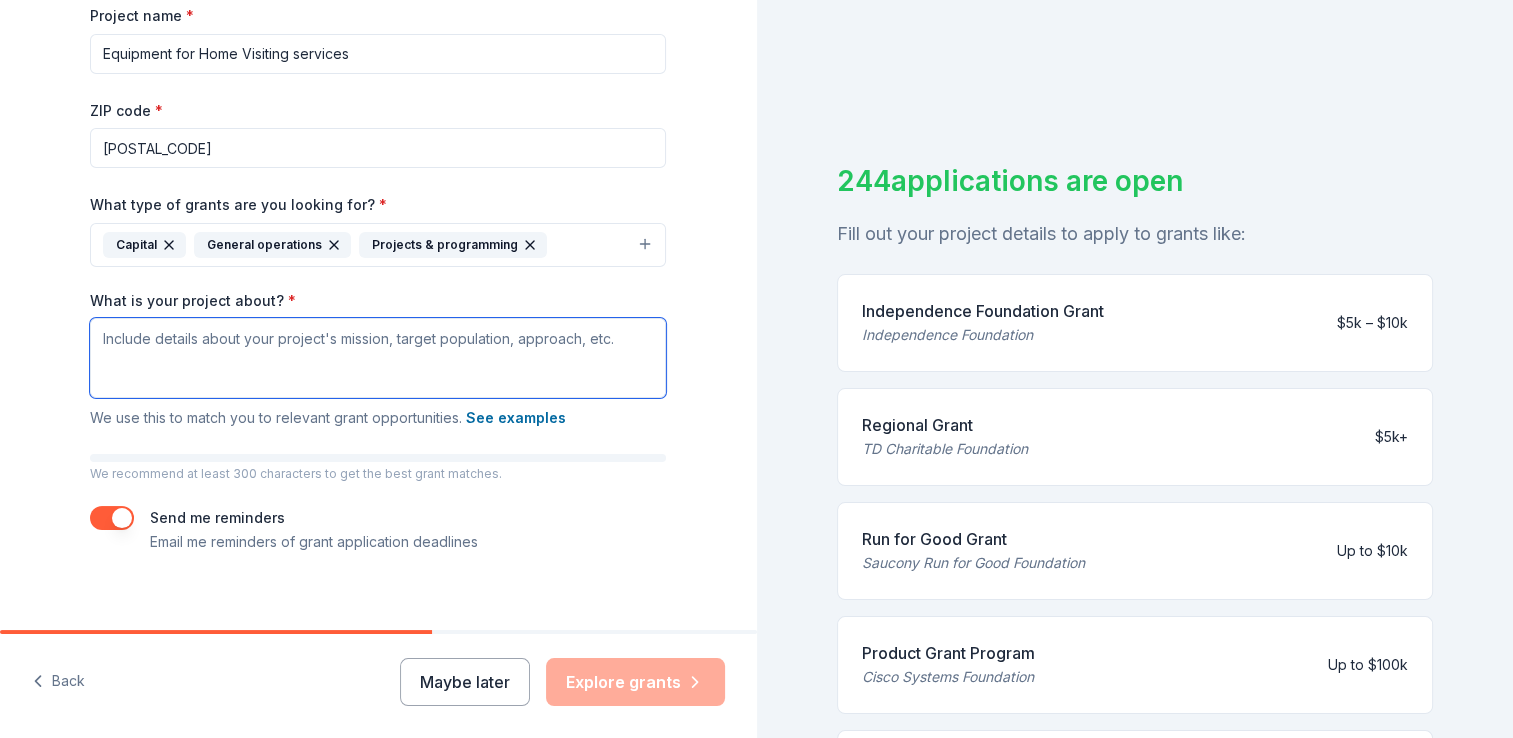click on "What is your project about? *" at bounding box center [378, 358] 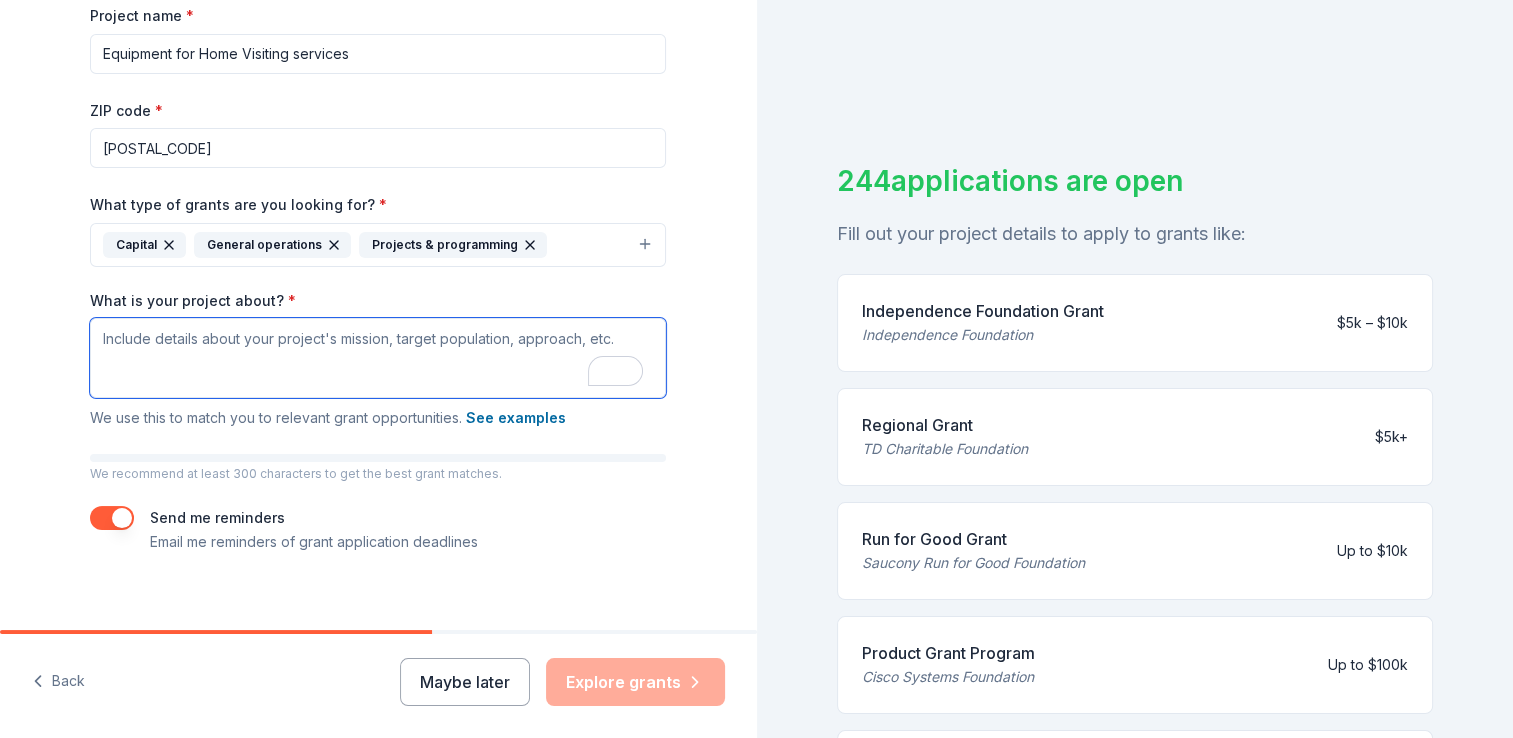 paste on "The [COMPANY_NAME] (MCHC) respectfully requests funding to equip 40 staff members and supervisors with essential technology—specifically laptops, mobile phones, and monitors—to enhance the delivery of our evidence-based home visiting services under the Parents as Teachers (PAT) model. These upgrades are critical to improving program quality, operational efficiency, and accessibility for families across [COUNTY_NAME] County.
MCHC uses the nationally recognized PAT curriculum to deliver home visits that focus on early childhood development, parenting skills, and family well-being. Our staff currently faces significant barriers due to outdated or limited access to mobile technology, impeding our ability to provide services in a modern, responsive, and cost-effective manner." 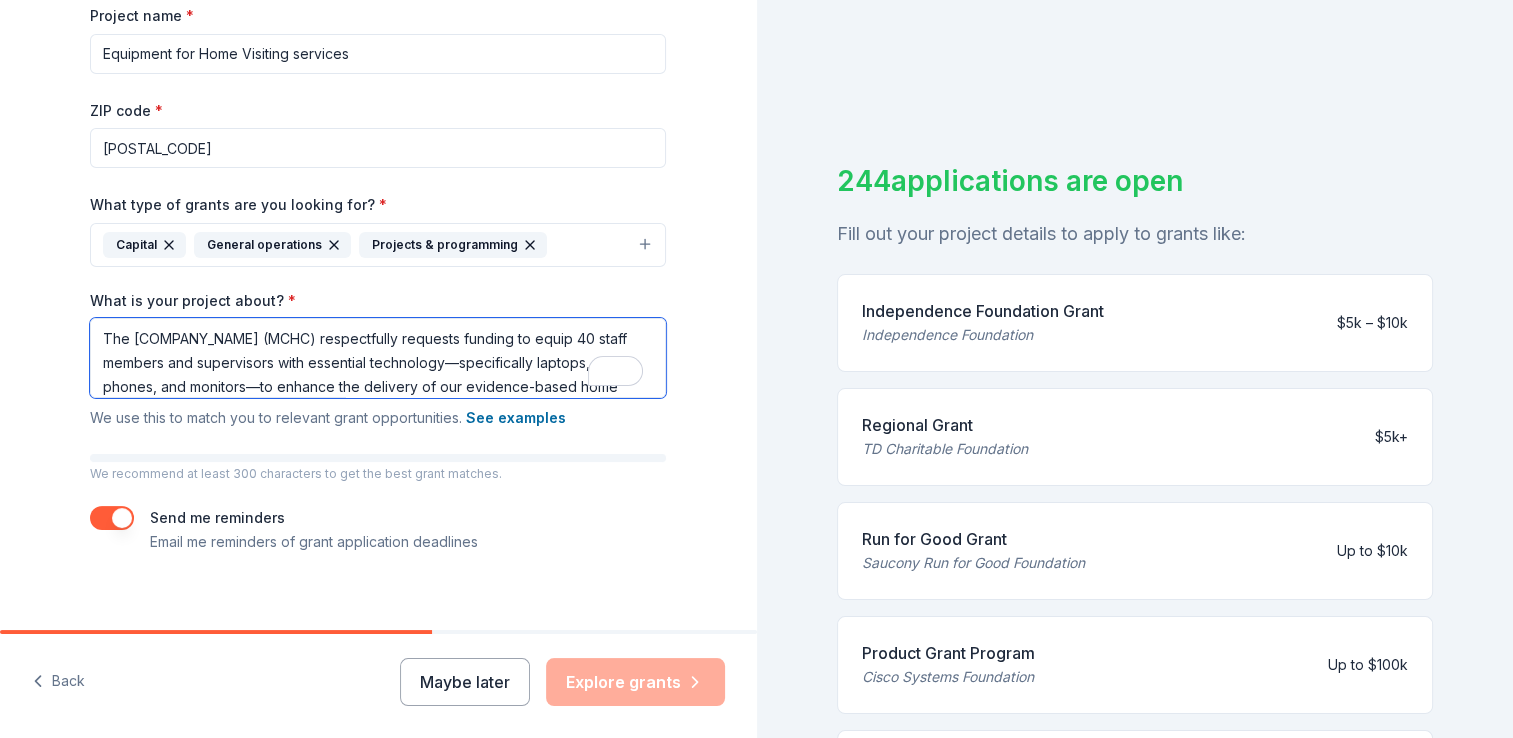 scroll, scrollTop: 137, scrollLeft: 0, axis: vertical 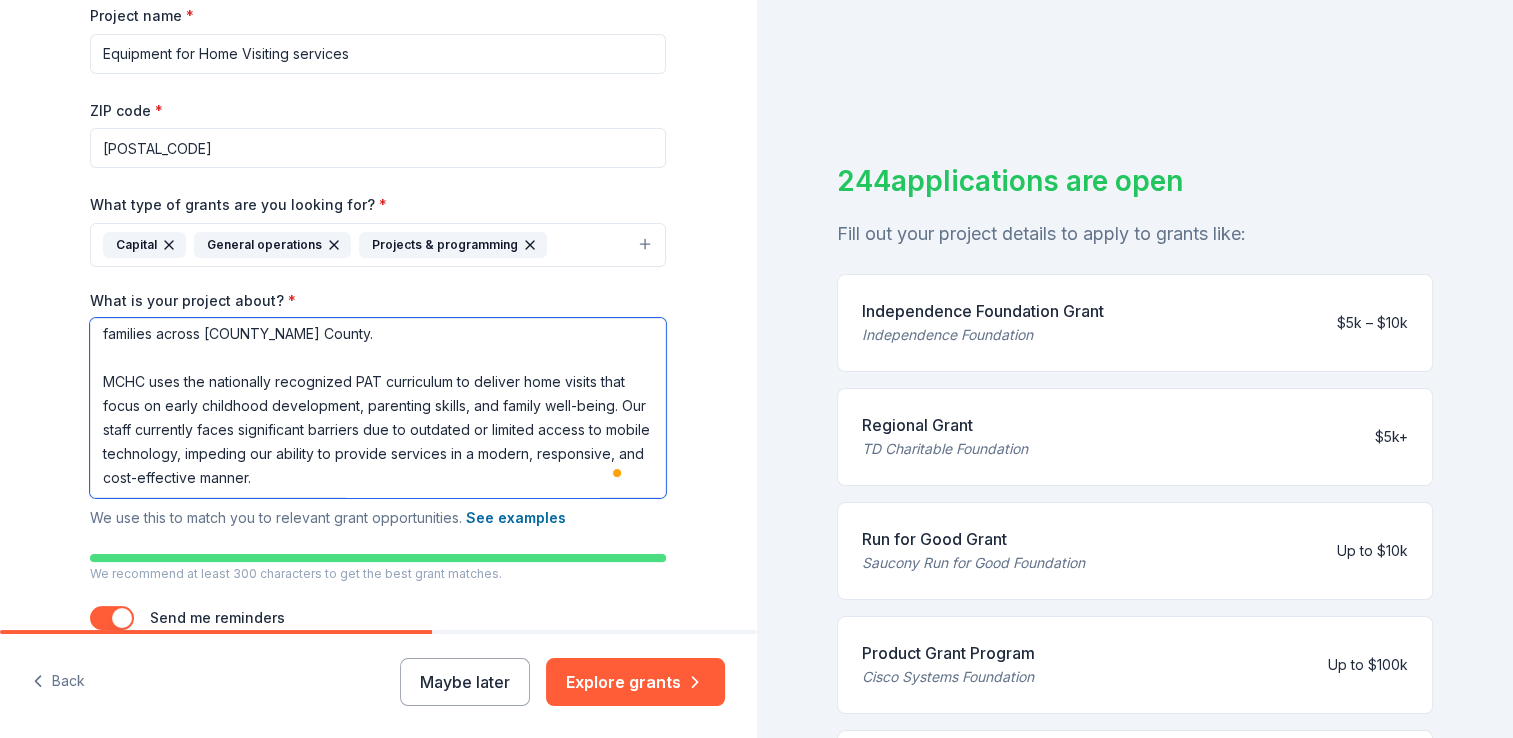 click on "The [COMPANY_NAME] (MCHC) respectfully requests funding to equip 40 staff members and supervisors with essential technology—specifically laptops, mobile phones, and monitors—to enhance the delivery of our evidence-based home visiting services under the Parents as Teachers (PAT) model. These upgrades are critical to improving program quality, operational efficiency, and accessibility for families across [COUNTY_NAME] County.
MCHC uses the nationally recognized PAT curriculum to deliver home visits that focus on early childhood development, parenting skills, and family well-being. Our staff currently faces significant barriers due to outdated or limited access to mobile technology, impeding our ability to provide services in a modern, responsive, and cost-effective manner." at bounding box center [378, 408] 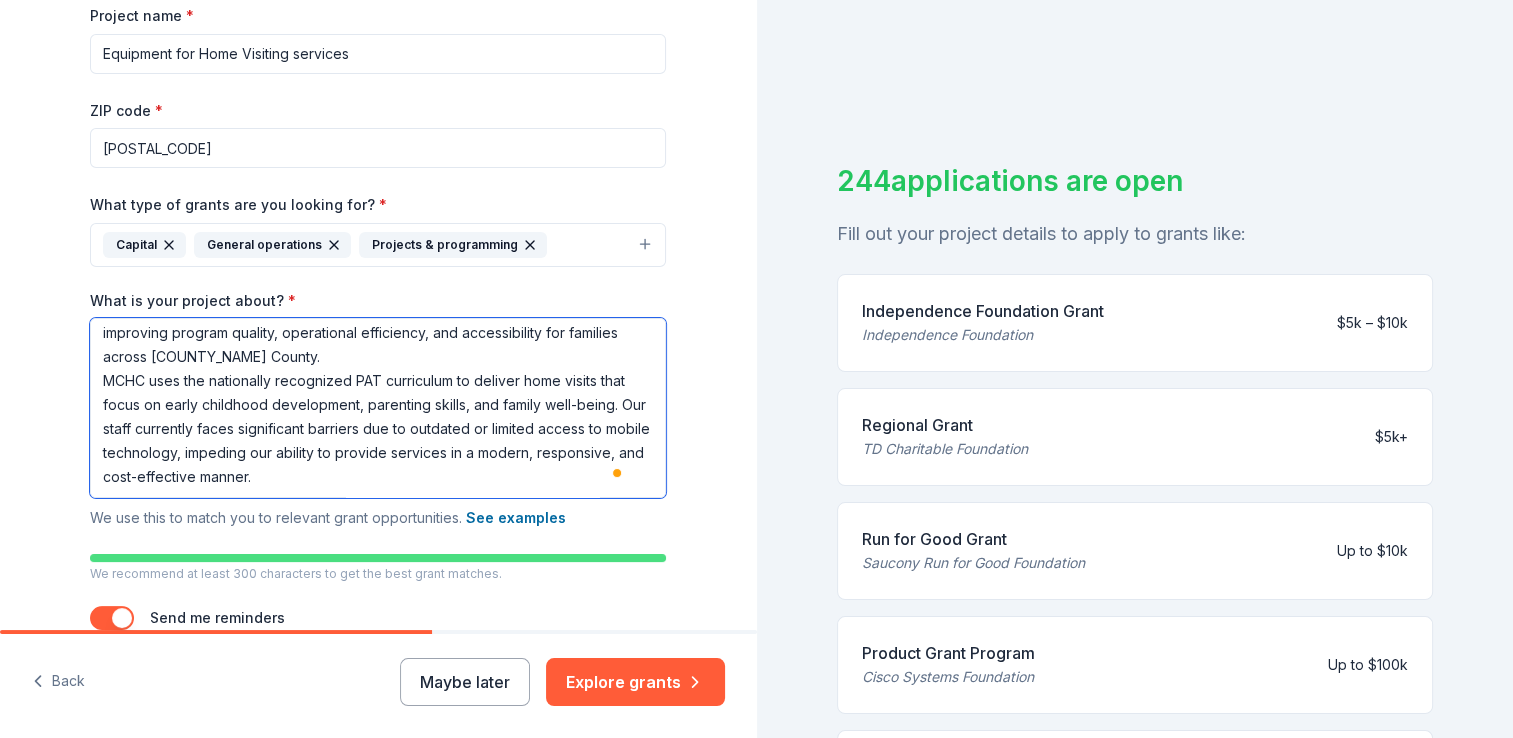scroll, scrollTop: 101, scrollLeft: 0, axis: vertical 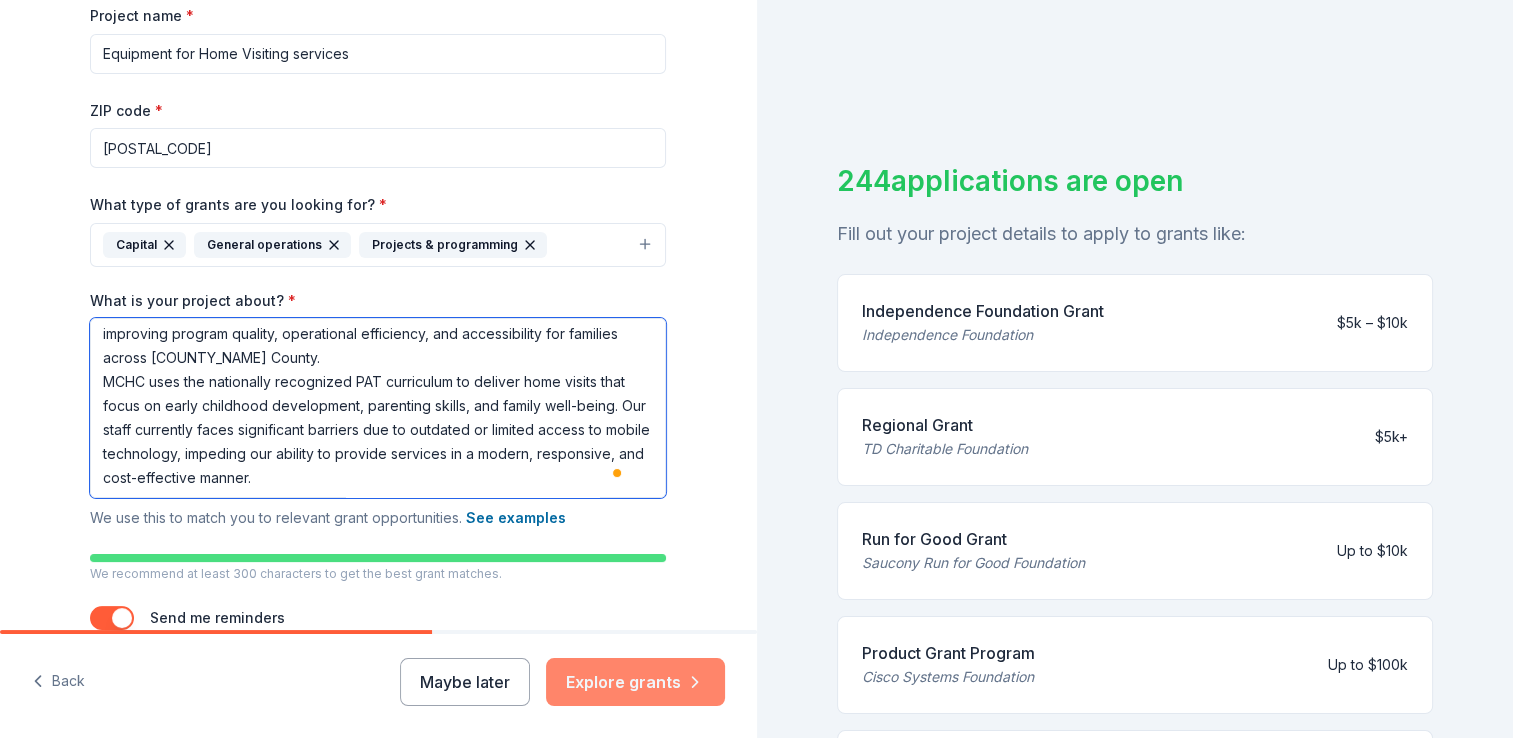 type on "The [COMPANY_NAME] (MCHC) respectfully requests funding to equip 40 staff members and supervisors with essential technology—specifically laptops, mobile phones, and monitors—to enhance the delivery of our home visiting services under the Parents as Teachers (PAT) model. These upgrades are critical to improving program quality, operational efficiency, and accessibility for families across [COUNTY_NAME] County.
MCHC uses the nationally recognized PAT curriculum to deliver home visits that focus on early childhood development, parenting skills, and family well-being. Our staff currently faces significant barriers due to outdated or limited access to mobile technology, impeding our ability to provide services in a modern, responsive, and cost-effective manner." 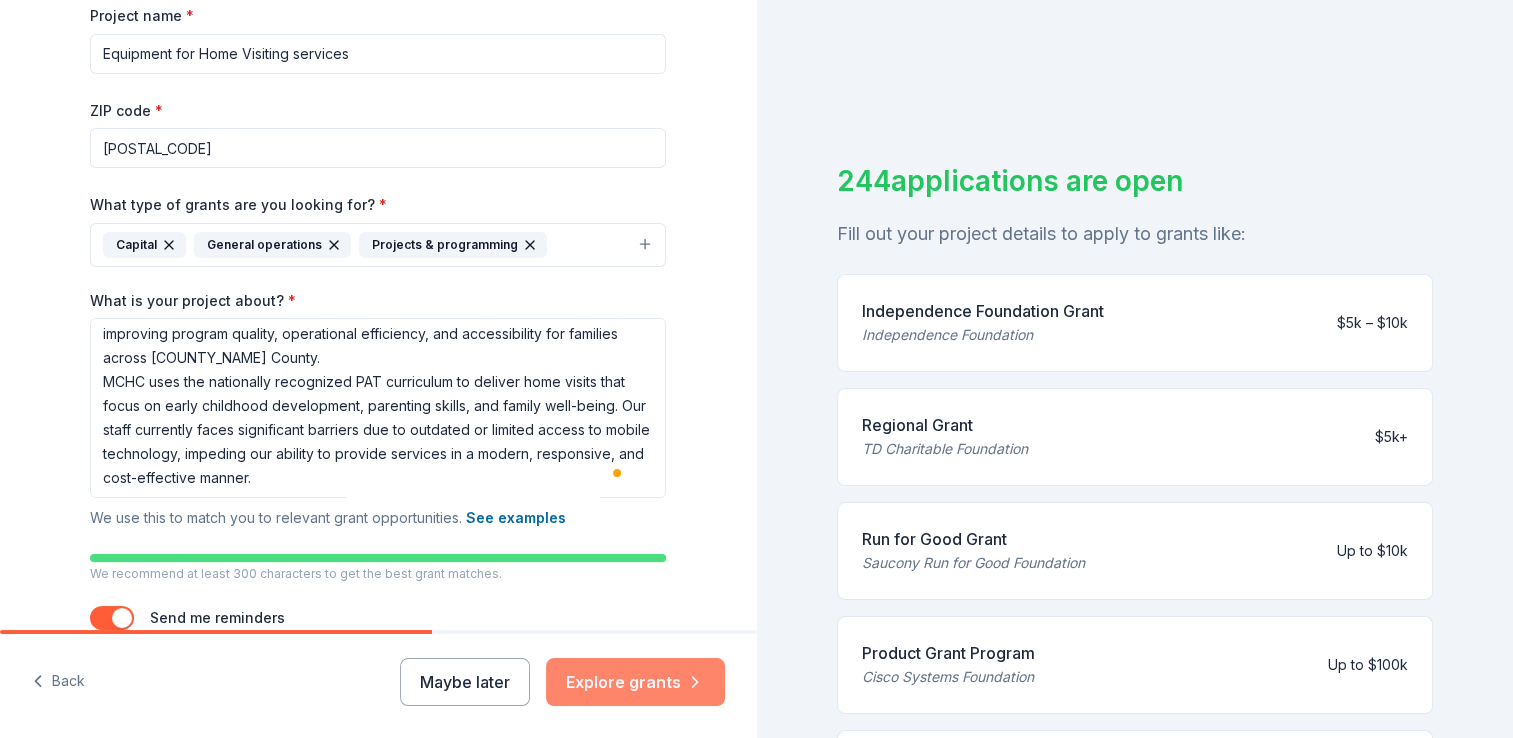 click on "Explore grants" at bounding box center (635, 682) 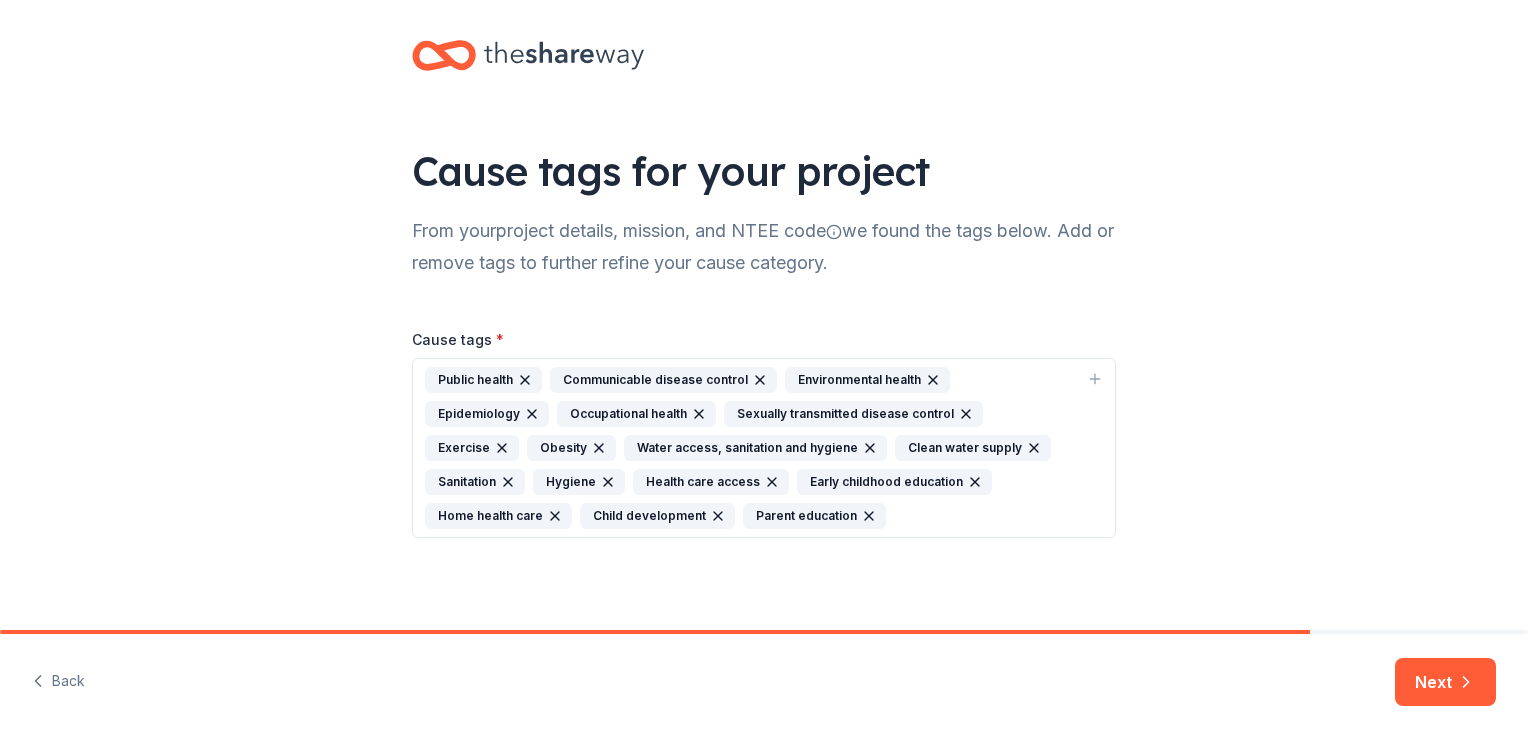 scroll, scrollTop: 15, scrollLeft: 0, axis: vertical 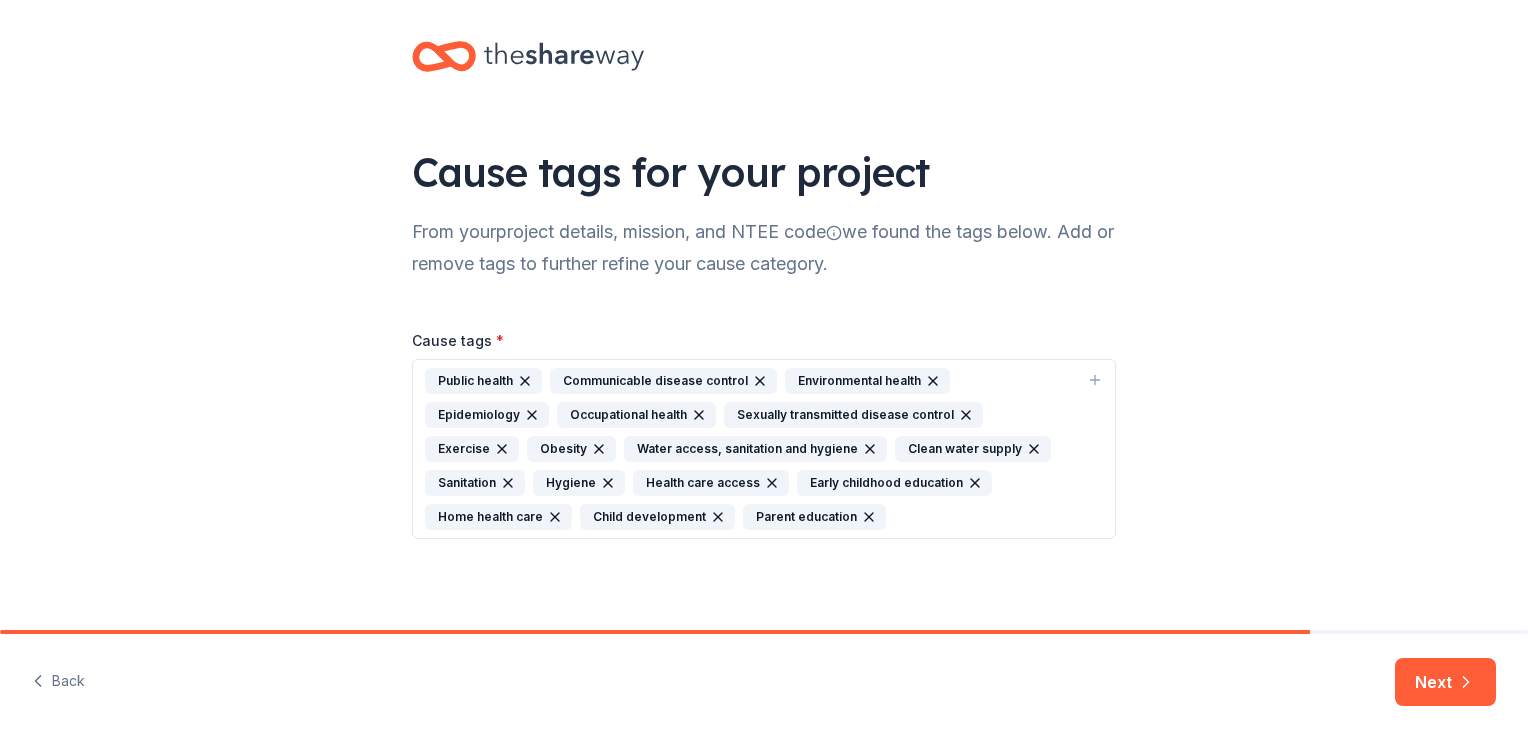 click on "Public health Communicable disease control Environmental health Epidemiology Occupational health Sexually transmitted disease control Exercise Obesity Water access, sanitation and hygiene Clean water supply Sanitation Hygiene Health care access Early childhood education Home health care Child development Parent education" at bounding box center (752, 449) 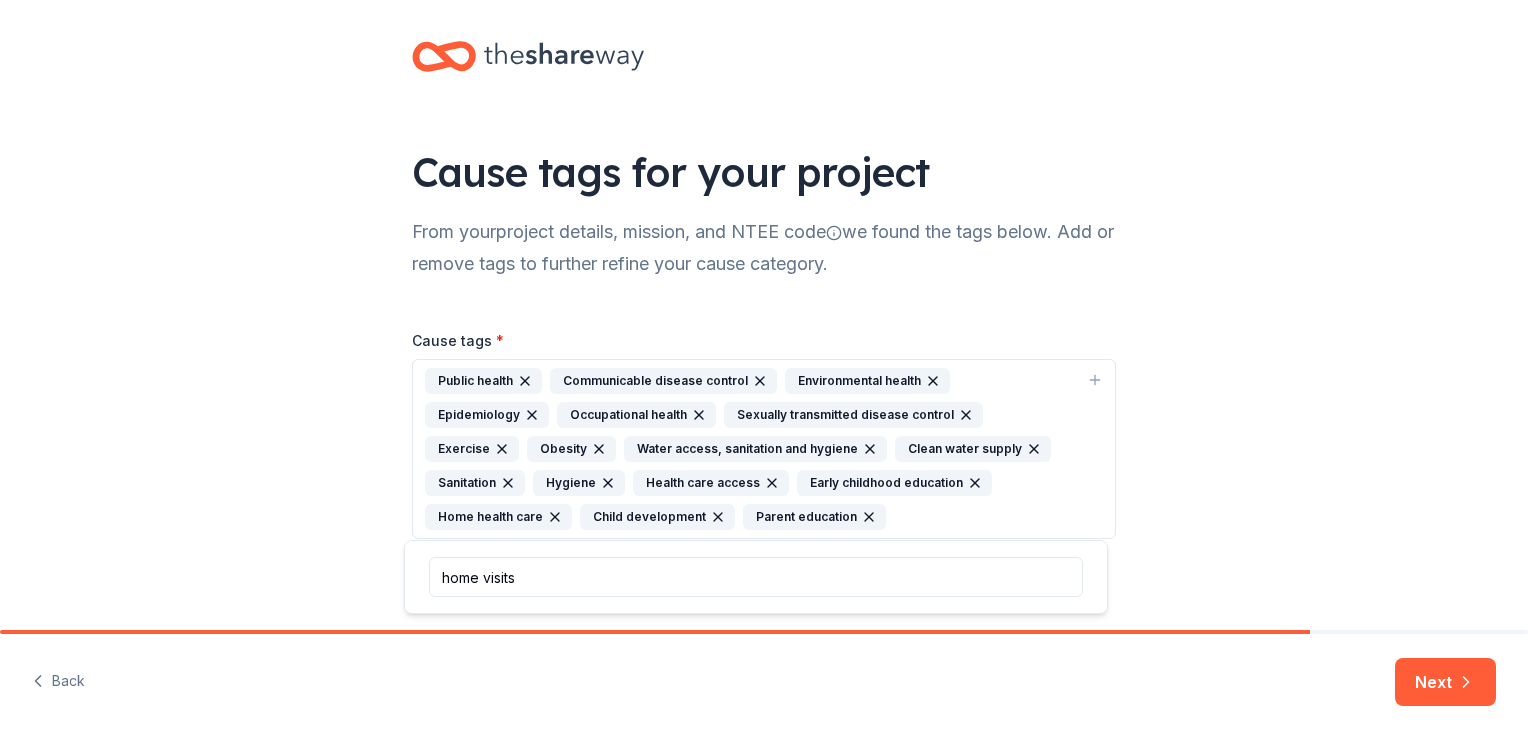 type on "home visits" 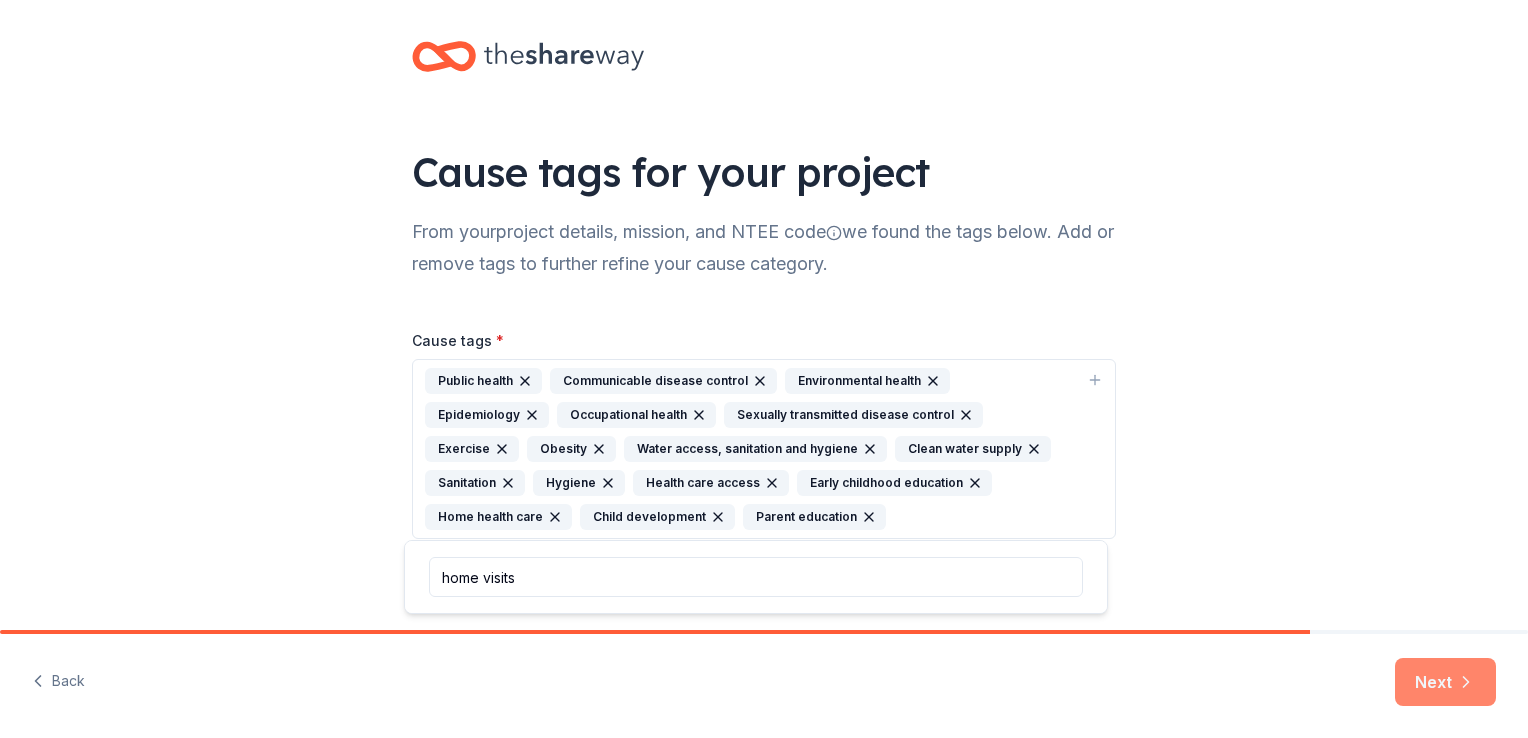 click on "Next" at bounding box center (1445, 682) 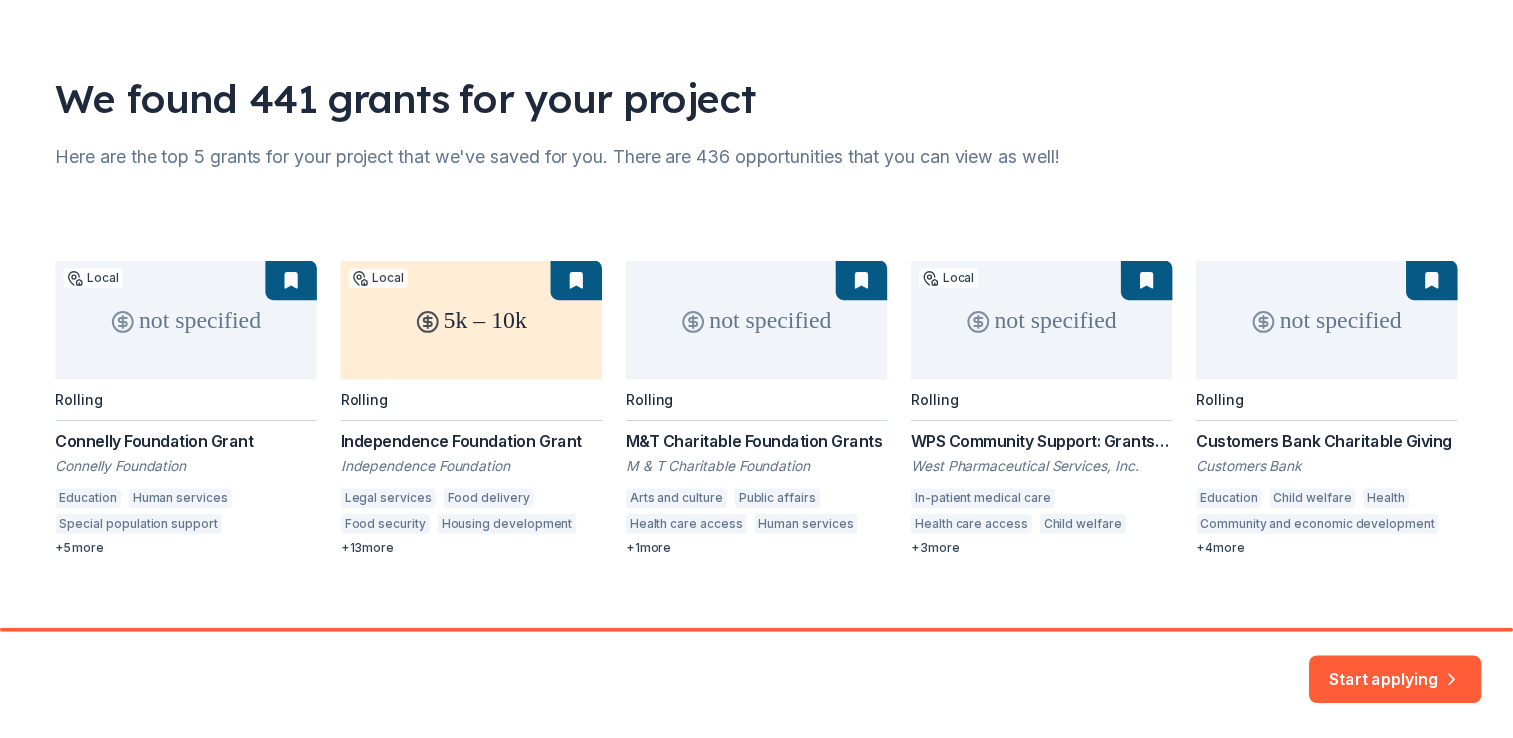 scroll, scrollTop: 115, scrollLeft: 0, axis: vertical 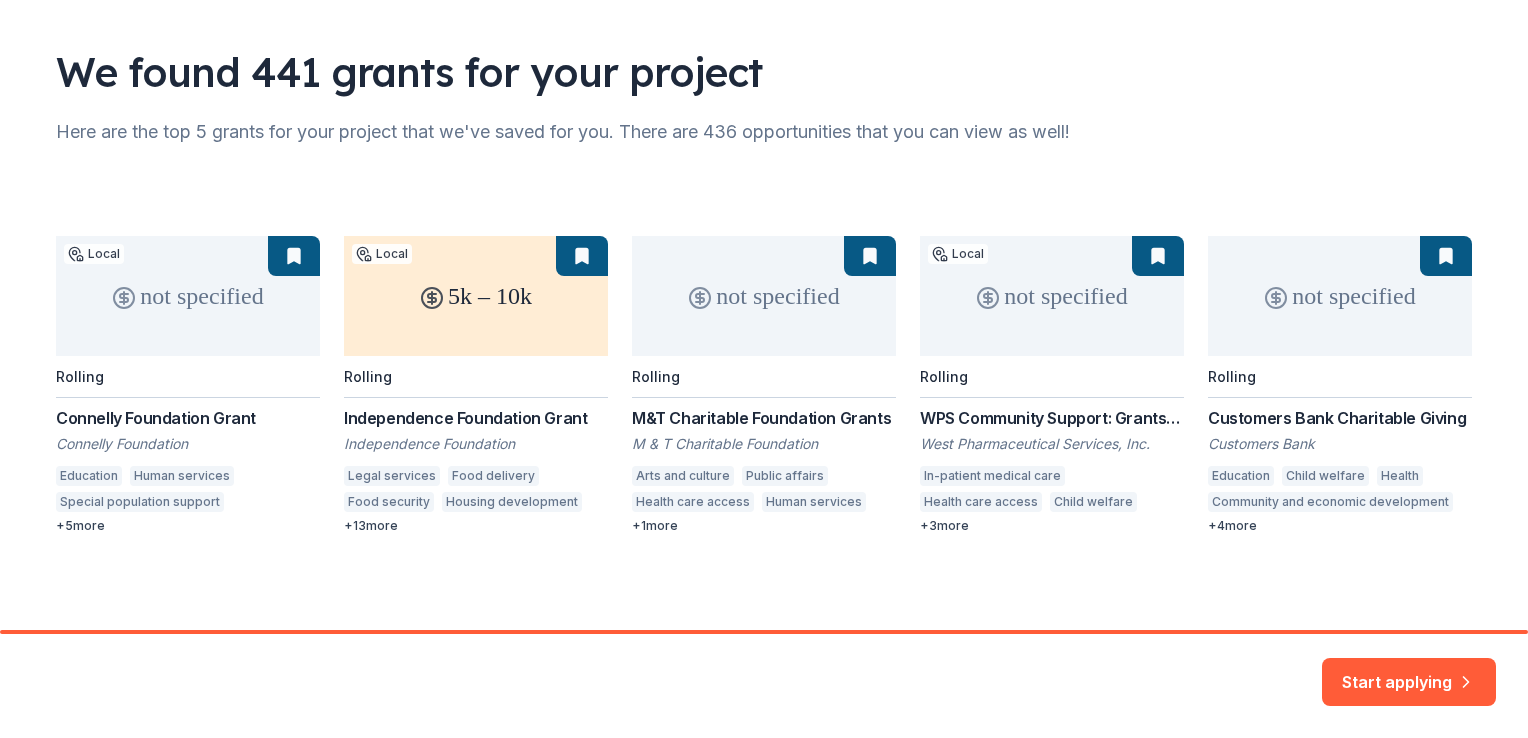 click on "not specified Local Rolling [ORGANIZATION_NAME] Grant [ORGANIZATION_NAME] Education Human services Special population support Public affairs Basic and emergency aid Health care access Housing development Cultural awareness Arts and culture +  5  more 5k – 10k Local Rolling [ORGANIZATION_NAME] Grant [ORGANIZATION_NAME] Legal services Food delivery Food security Housing development Supportive housing Homeless services Special population support Home health care Public health Geriatrics Visual arts Health care access Health Arts and culture In-patient medical care Theater Performing arts +  13  more not specified Rolling [ORGANIZATION_NAME] Grants [ORGANIZATION_NAME] Arts and culture Public affairs Health care access Human services Education +  1  more not specified Local Rolling [ORGANIZATION_NAME]: Grants & Sponsorhips [ORGANIZATION_NAME], Inc. In-patient medical care Health care access Child welfare Special population support STEM education Pediatrics +  3  more Rolling +  4" at bounding box center (764, 385) 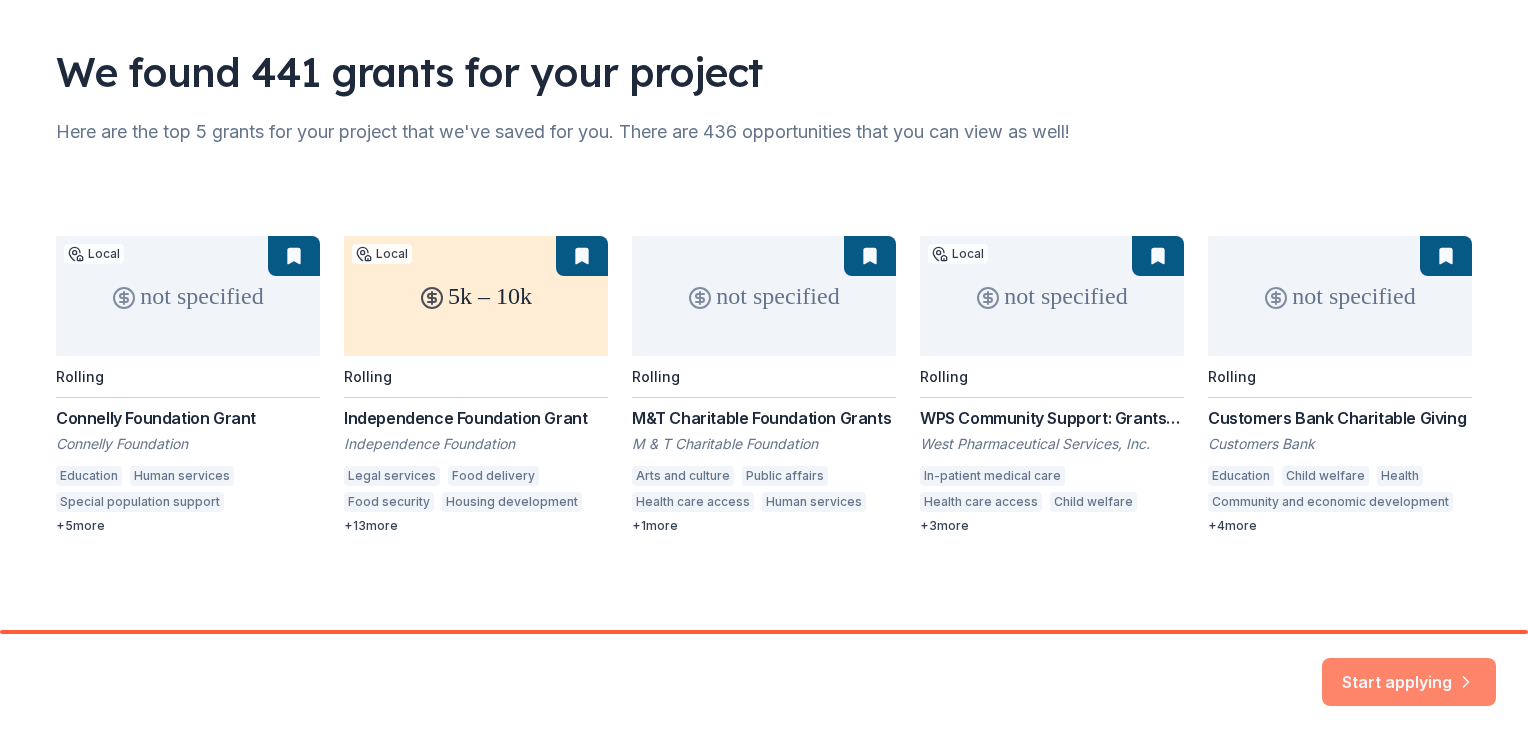 click on "Start applying" at bounding box center [1409, 670] 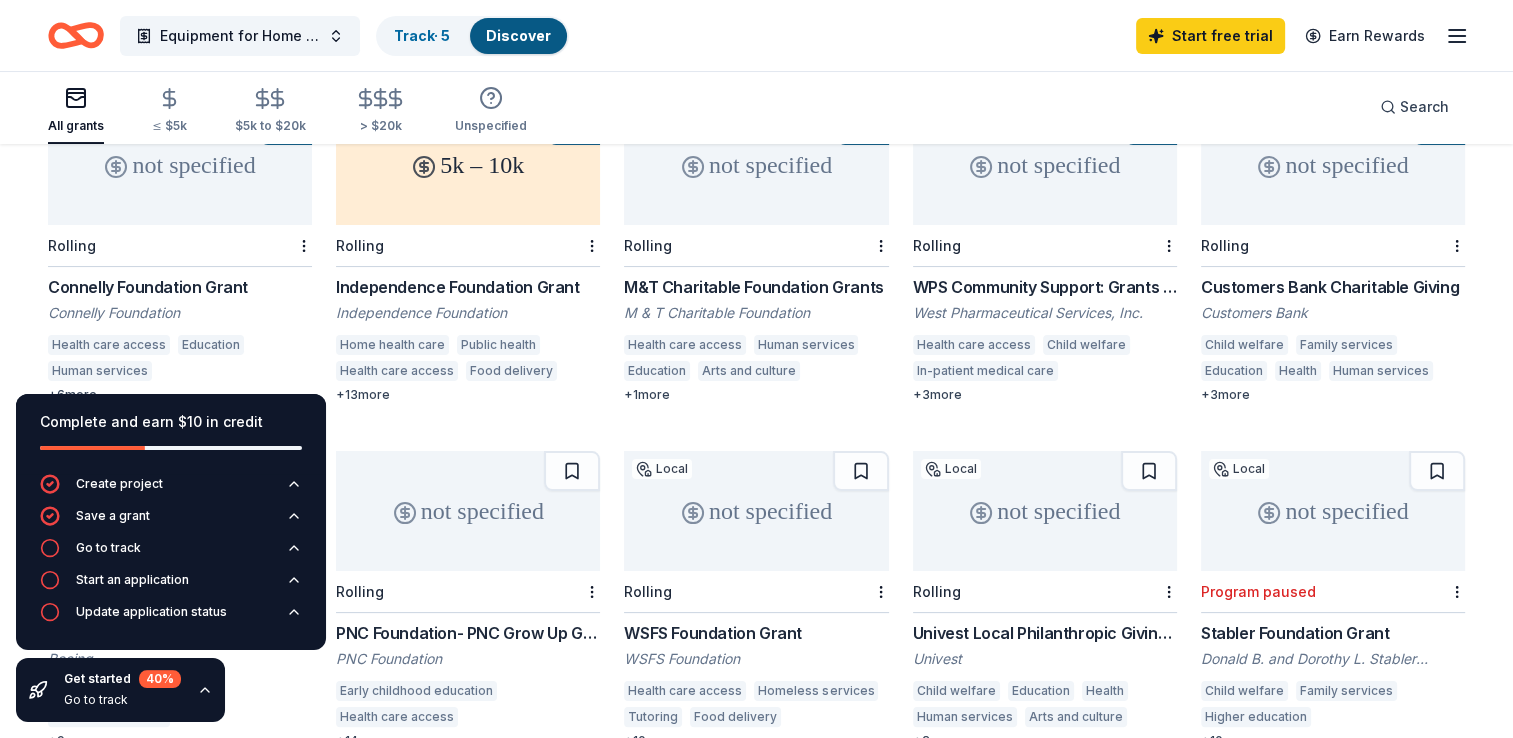 scroll, scrollTop: 220, scrollLeft: 0, axis: vertical 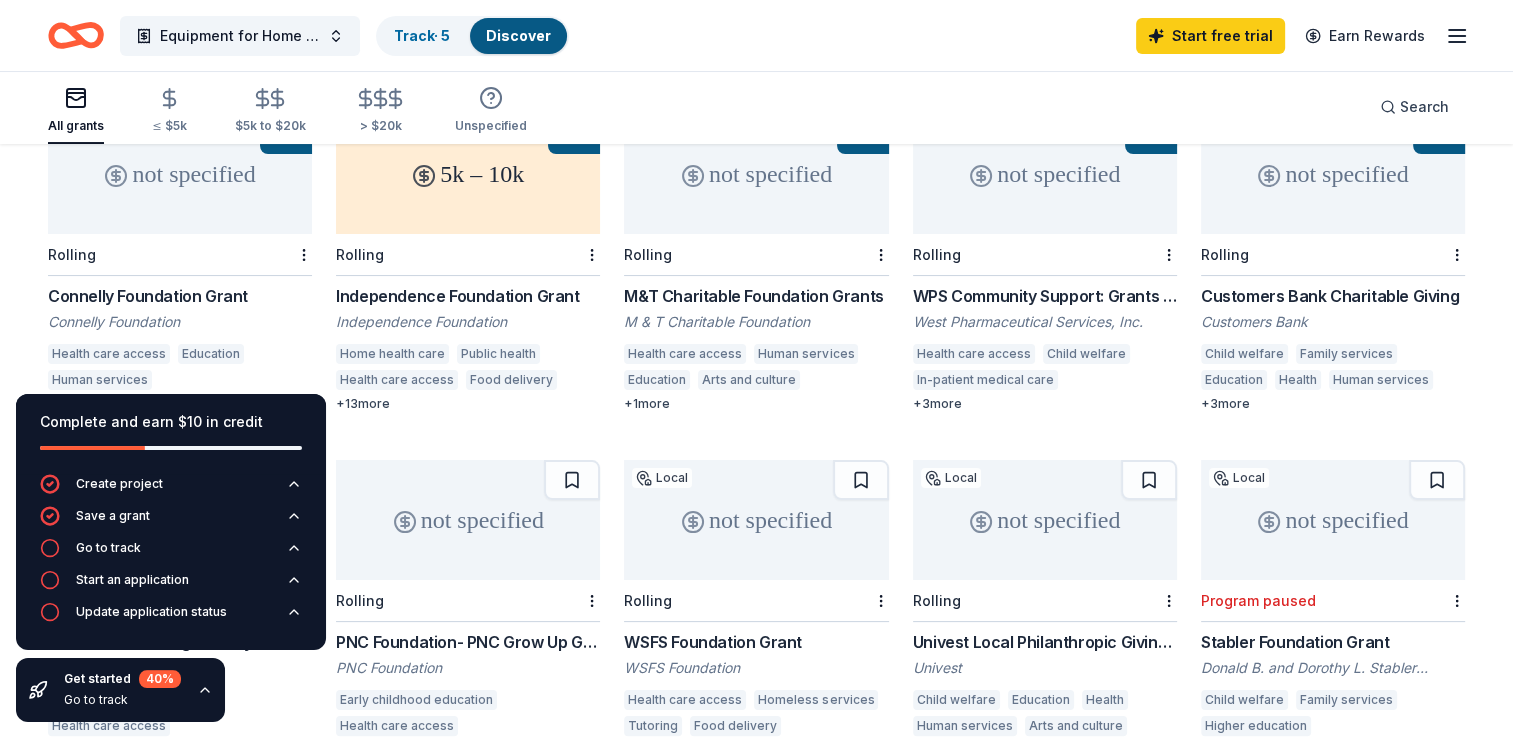 click on "Independence Foundation Grant" at bounding box center [468, 296] 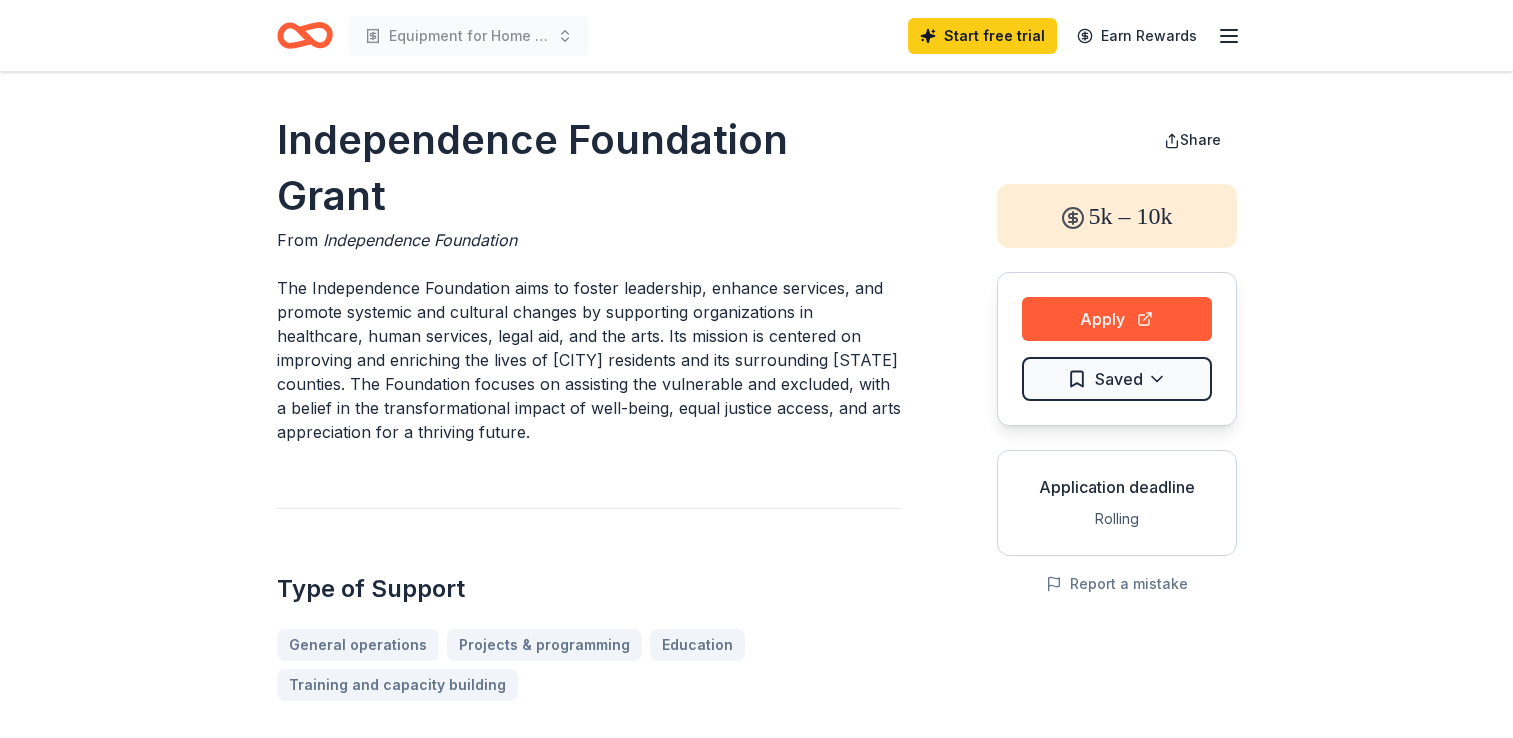 scroll, scrollTop: 0, scrollLeft: 0, axis: both 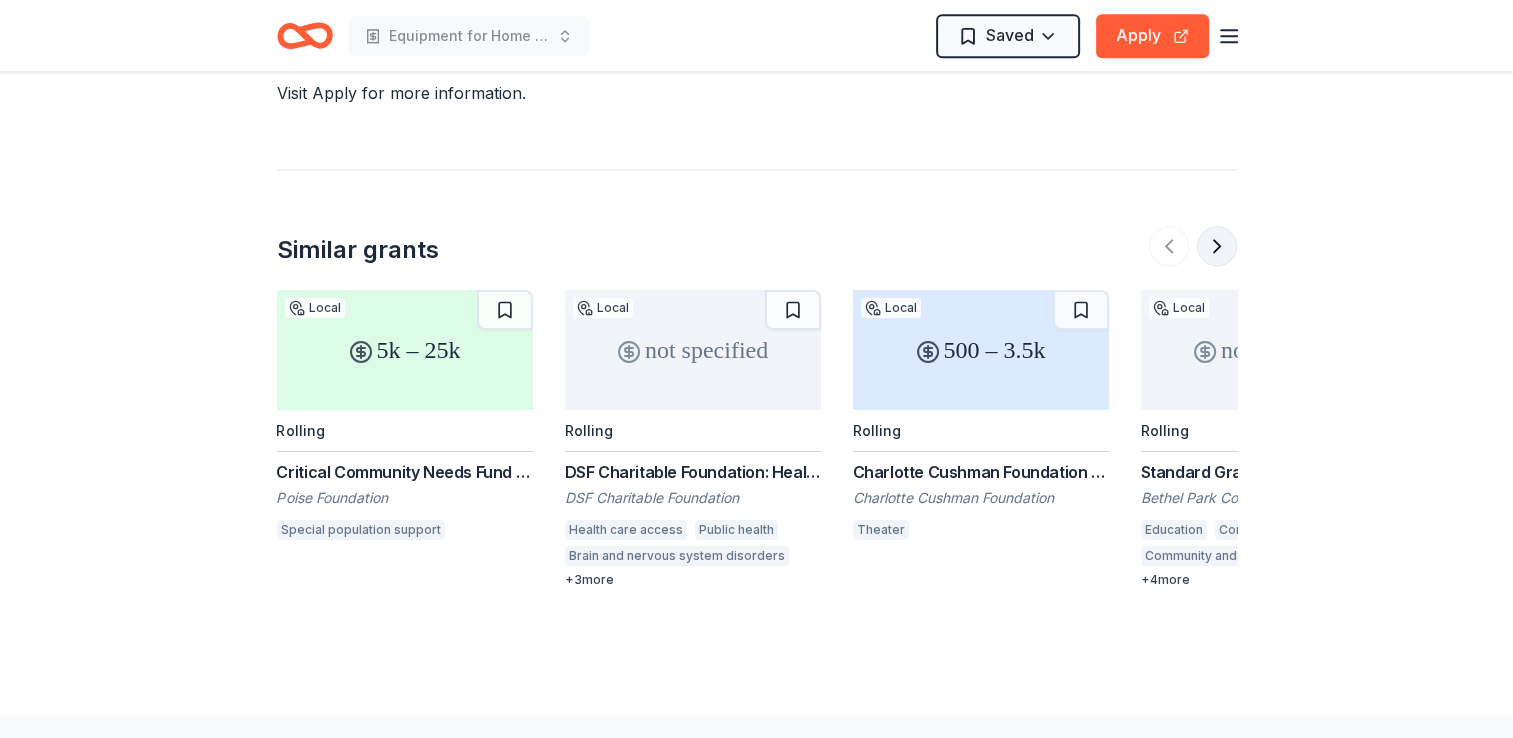 click at bounding box center (1217, 246) 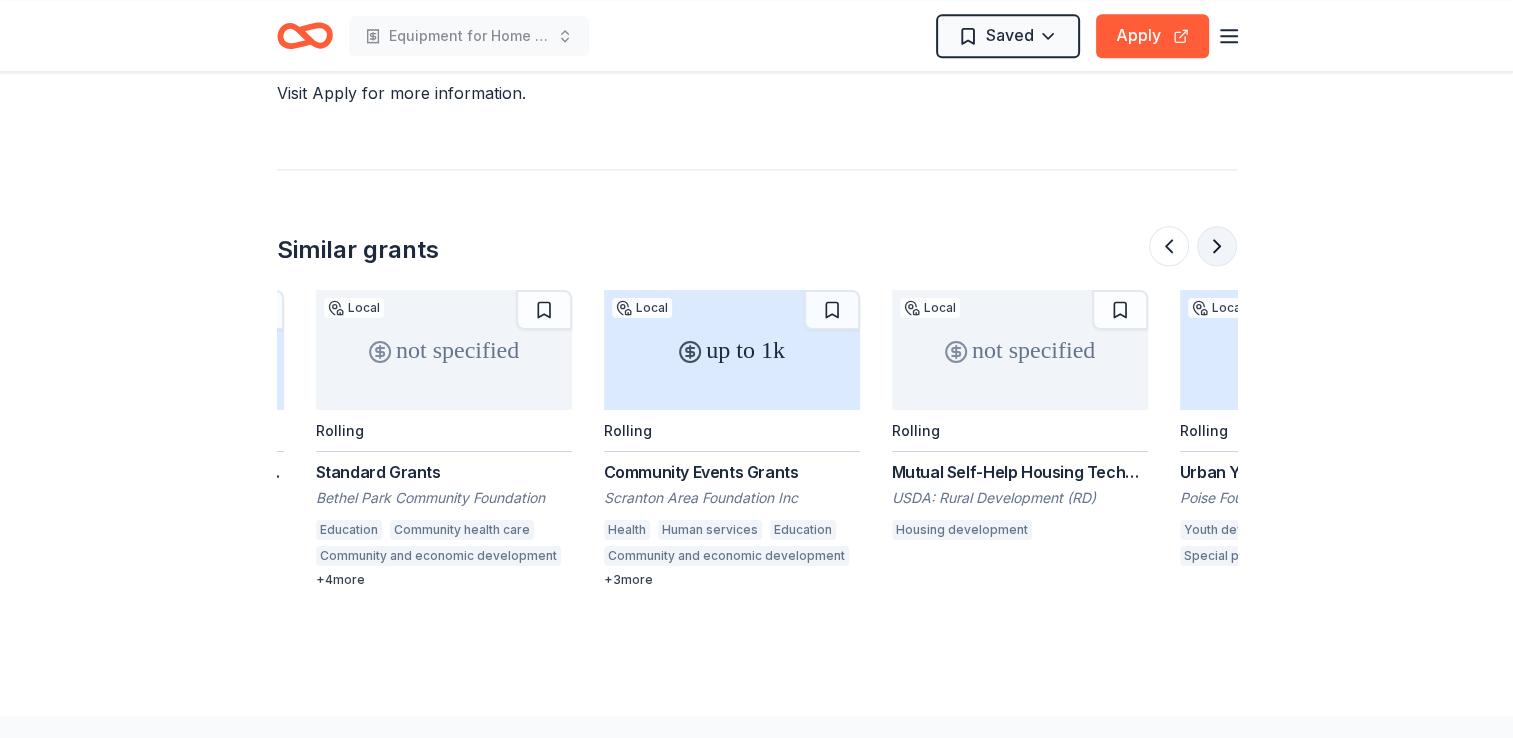 scroll, scrollTop: 0, scrollLeft: 864, axis: horizontal 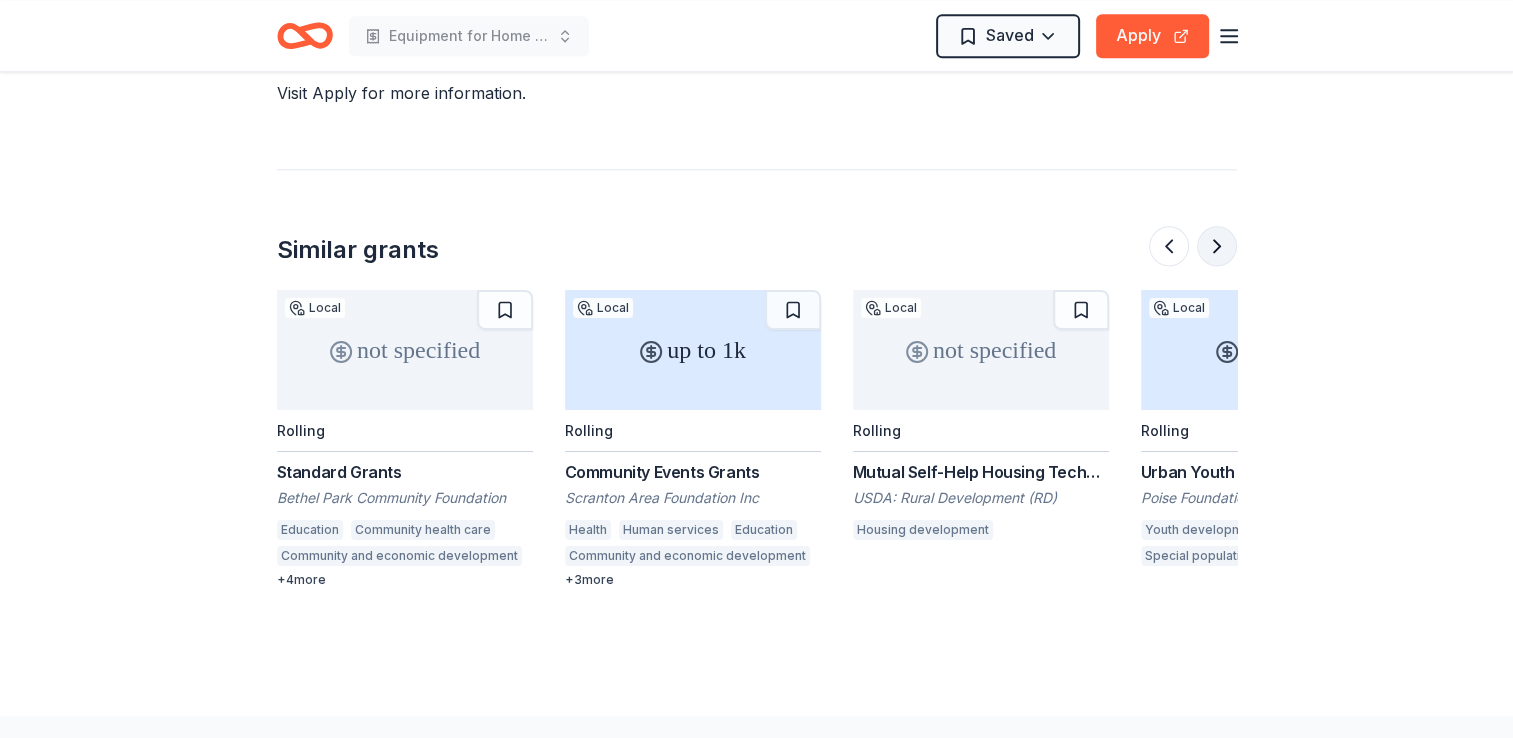 click at bounding box center (1217, 246) 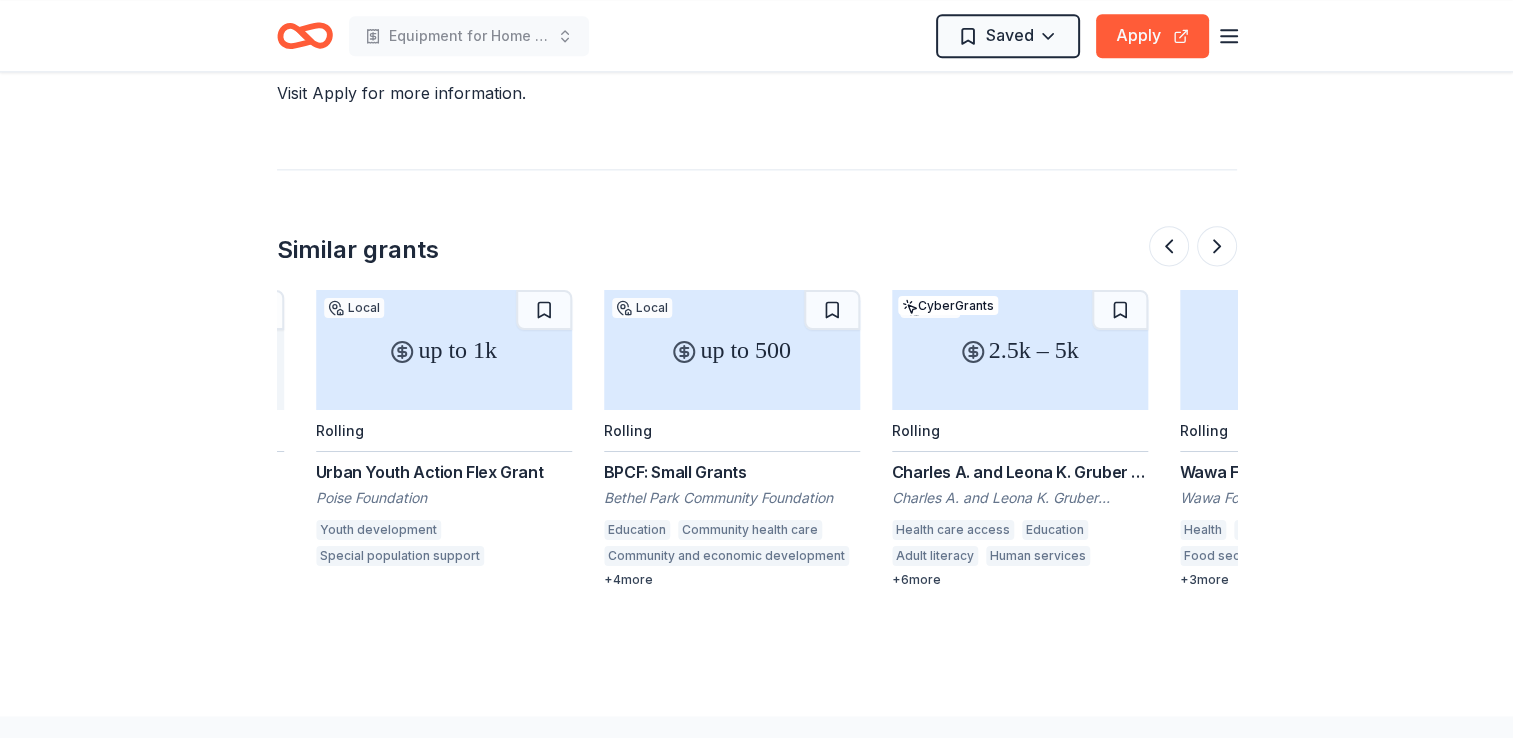 scroll, scrollTop: 0, scrollLeft: 1728, axis: horizontal 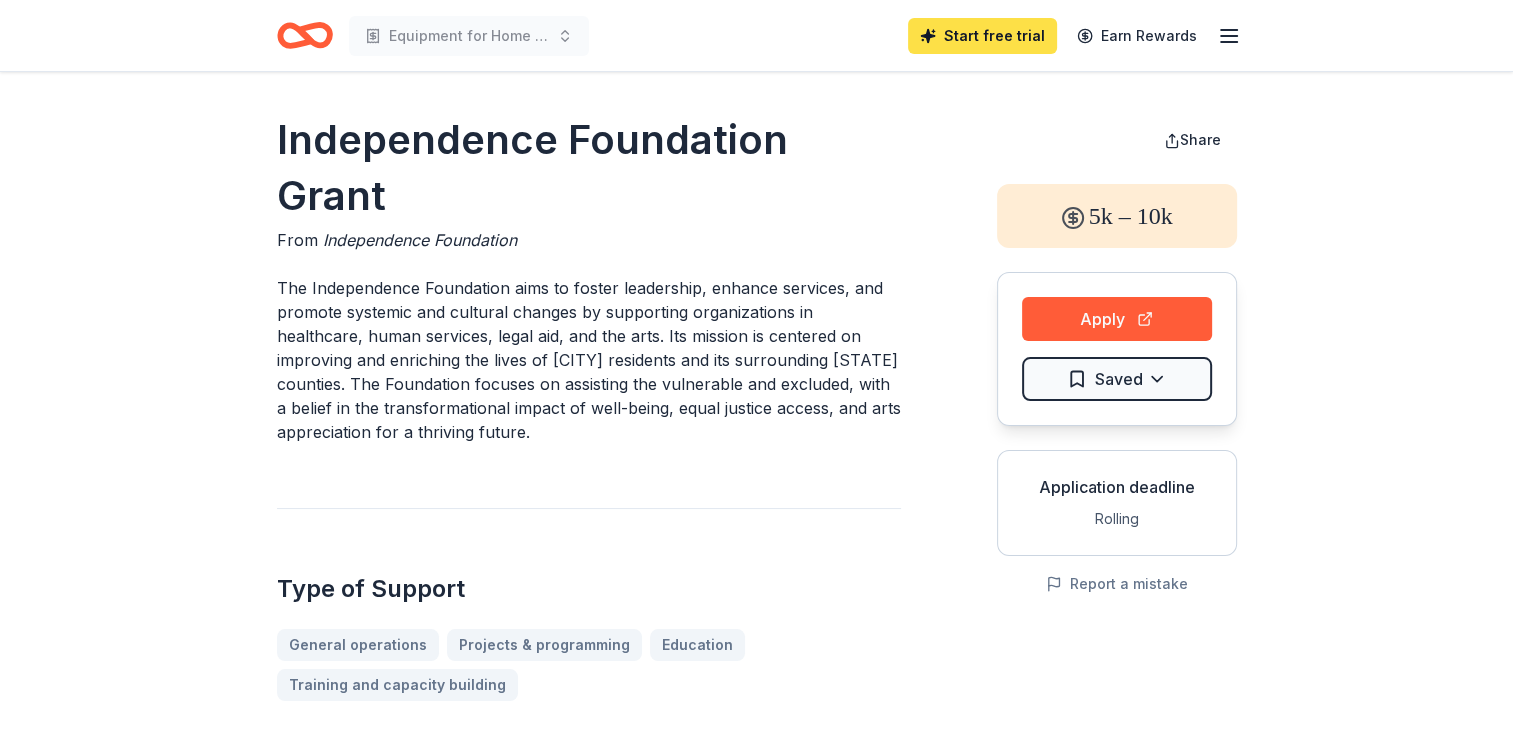 click on "Start free  trial" at bounding box center [982, 36] 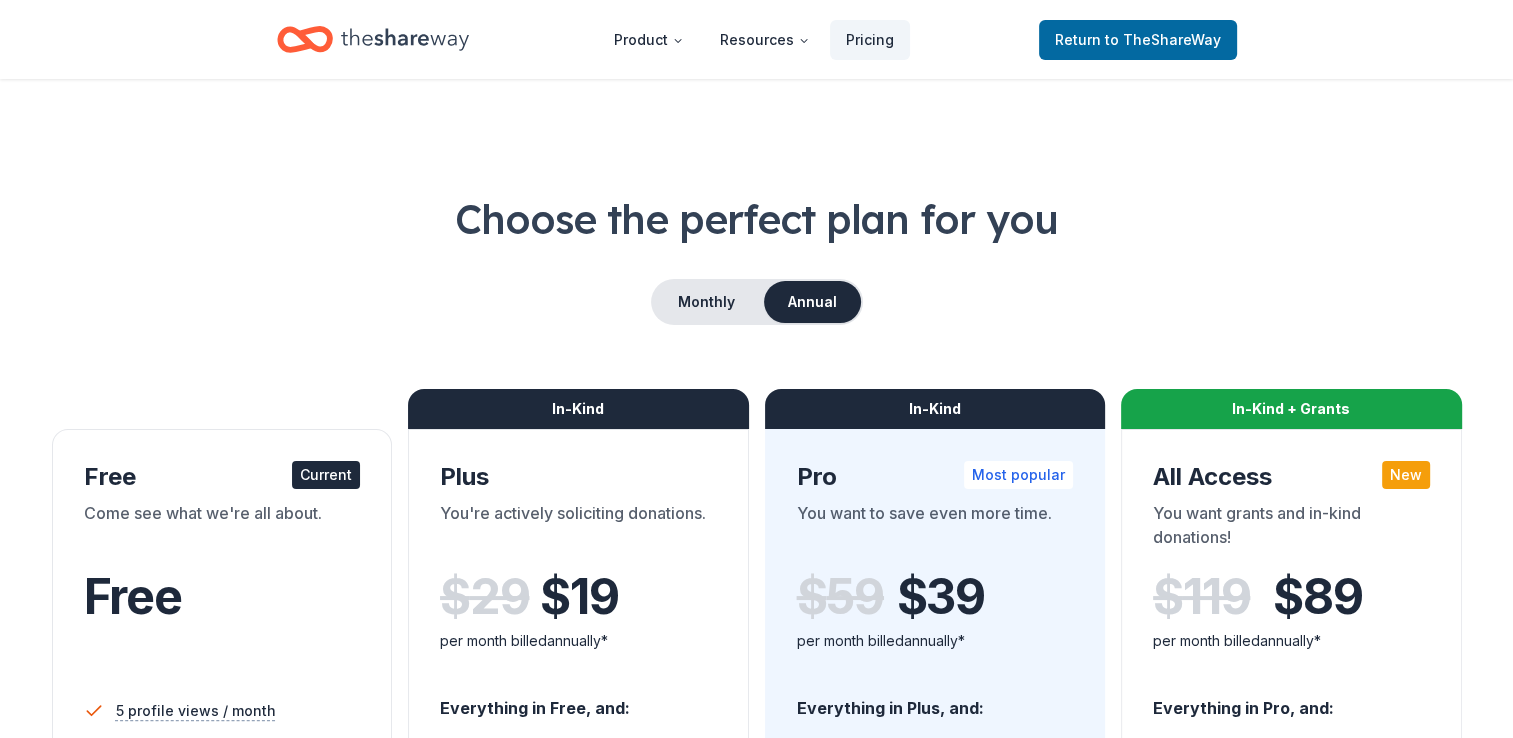 click on "Current" at bounding box center [326, 475] 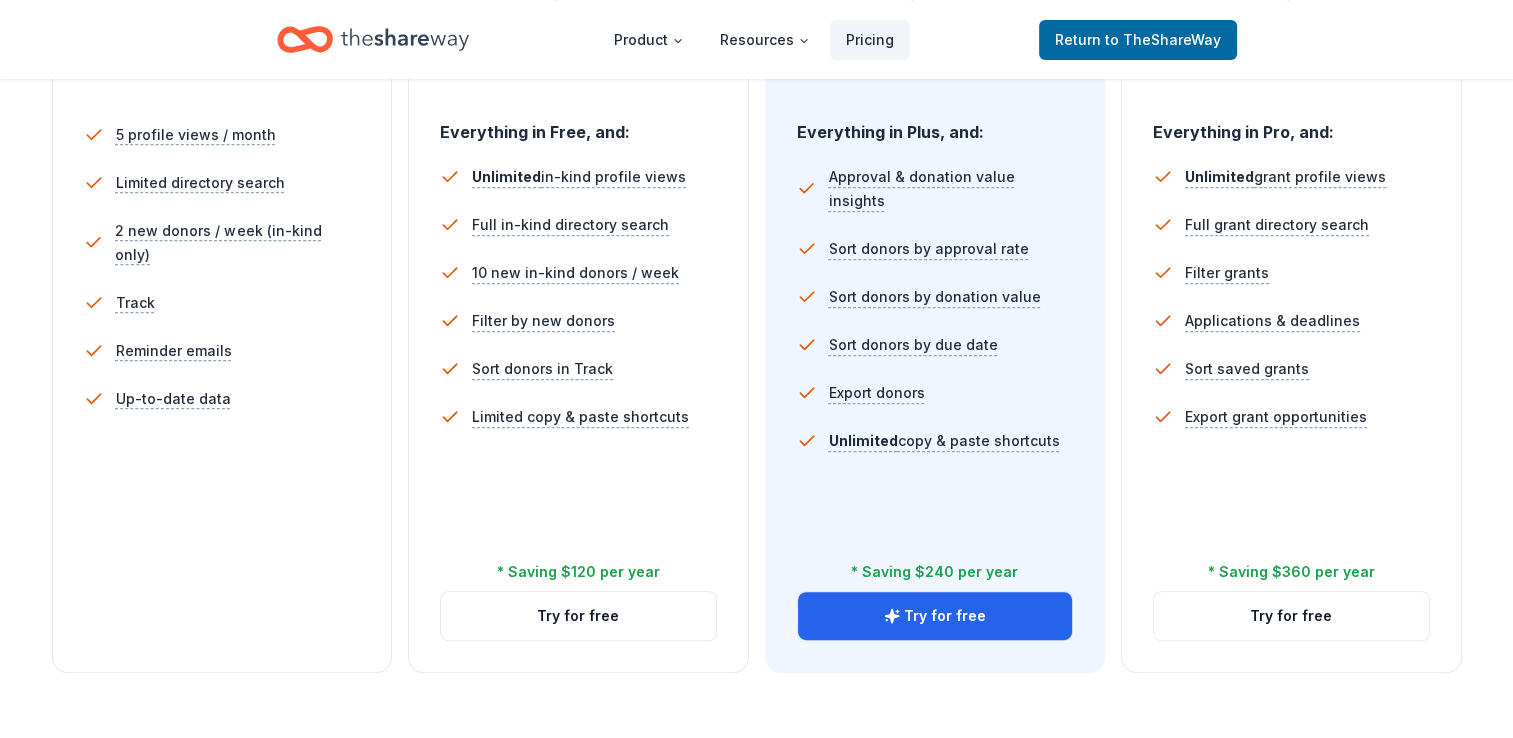 scroll, scrollTop: 571, scrollLeft: 0, axis: vertical 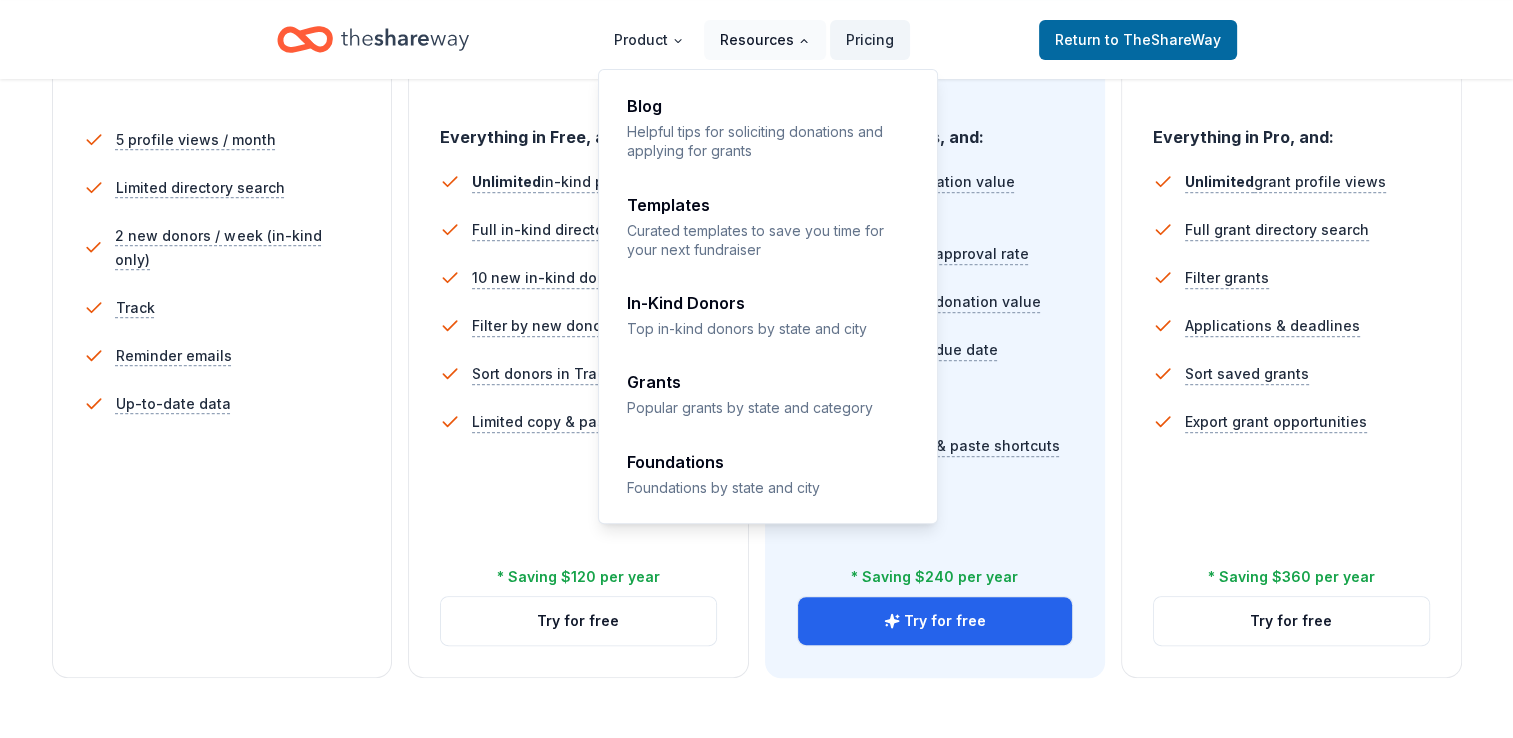 click on "Resources" at bounding box center (765, 40) 